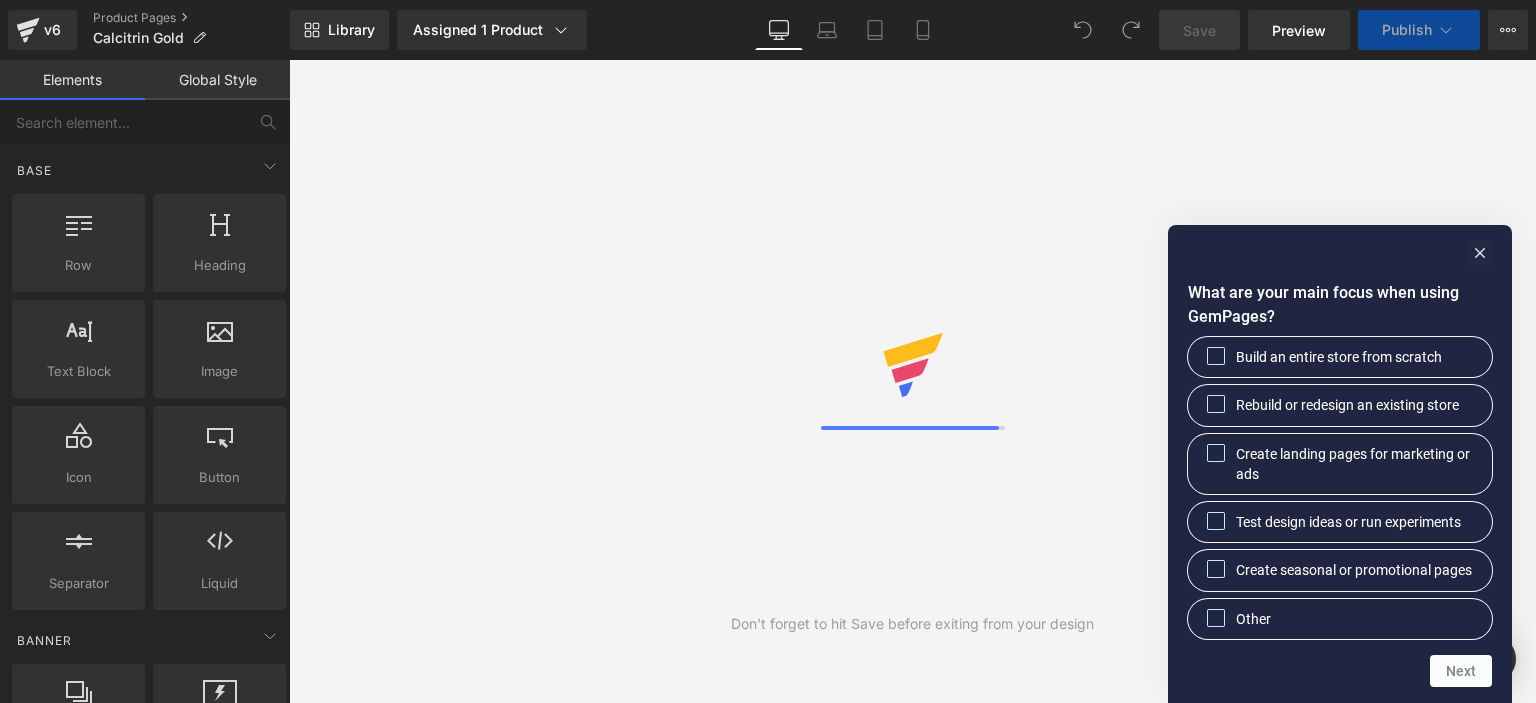 scroll, scrollTop: 0, scrollLeft: 0, axis: both 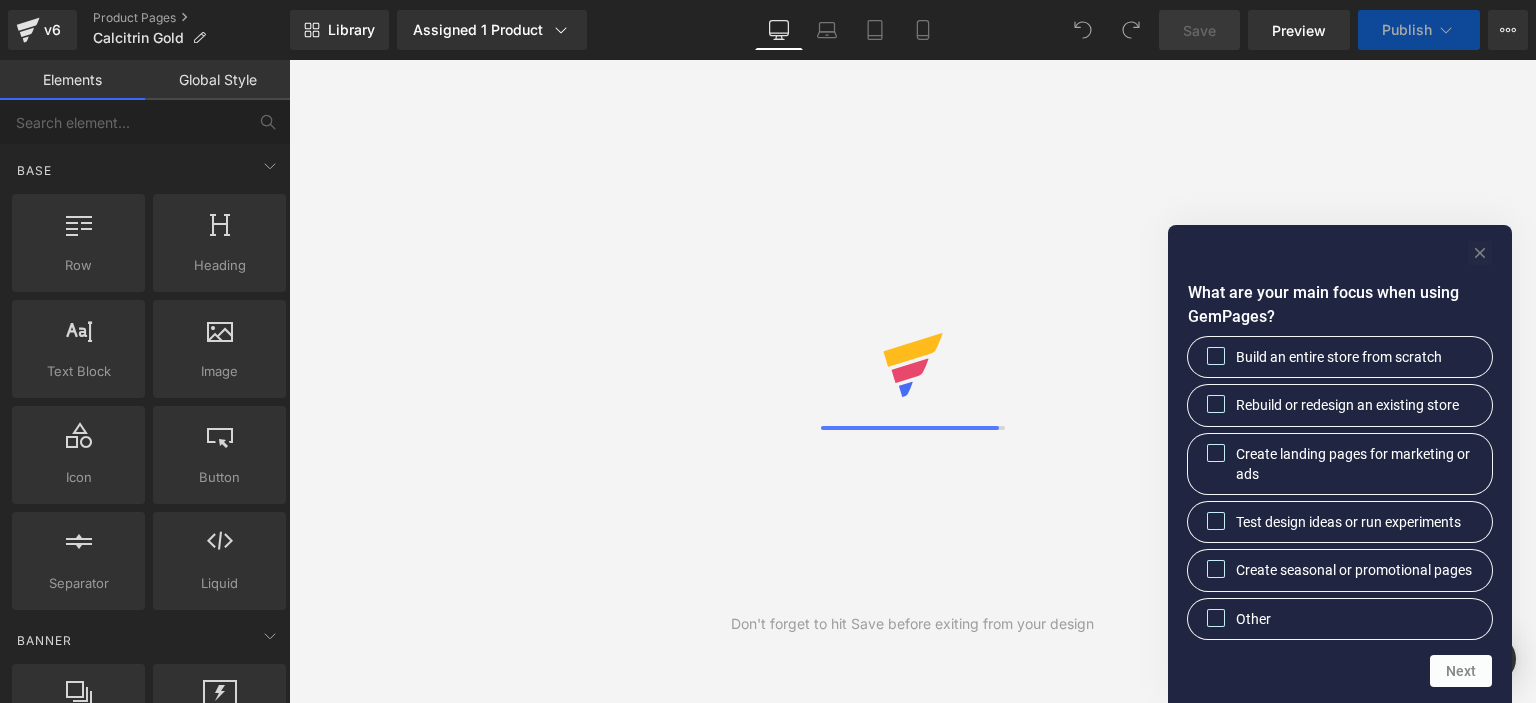 click 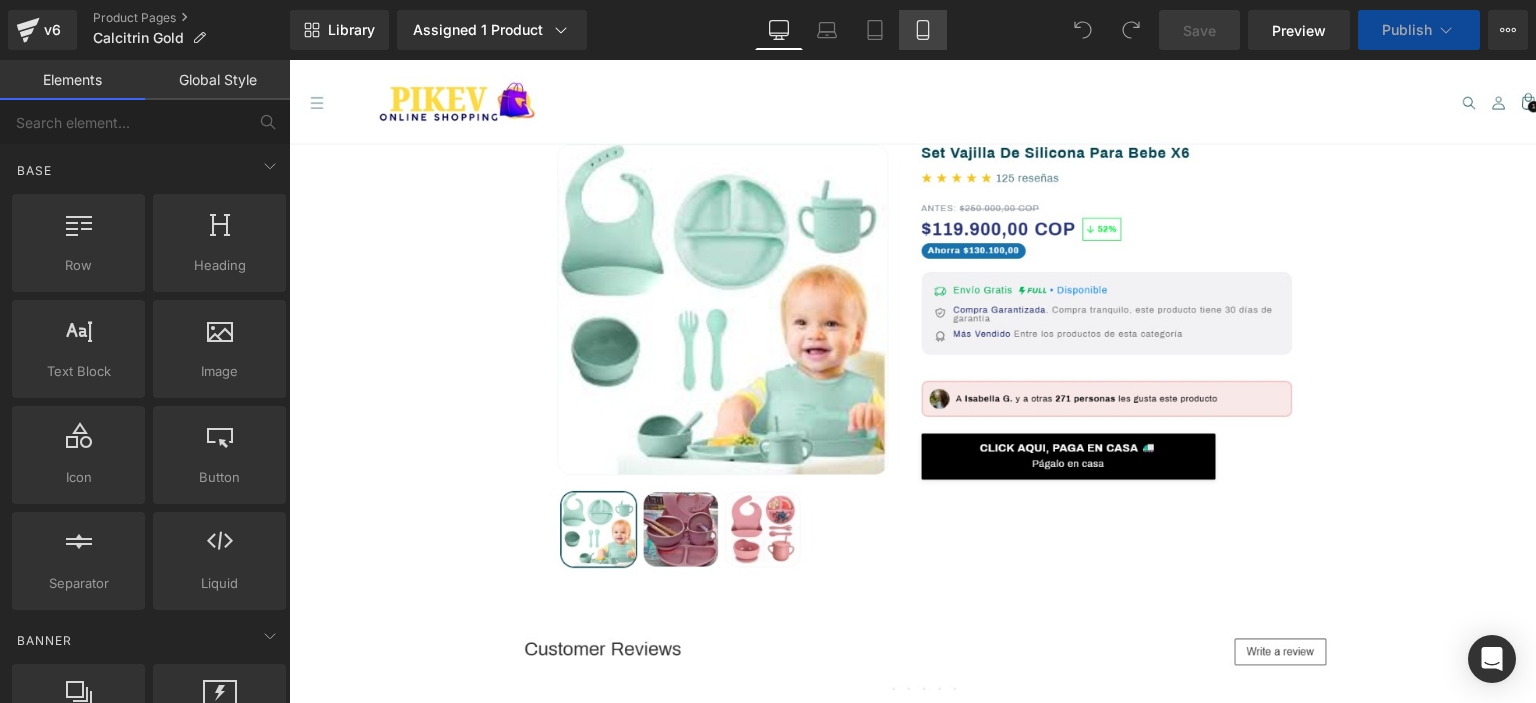 click 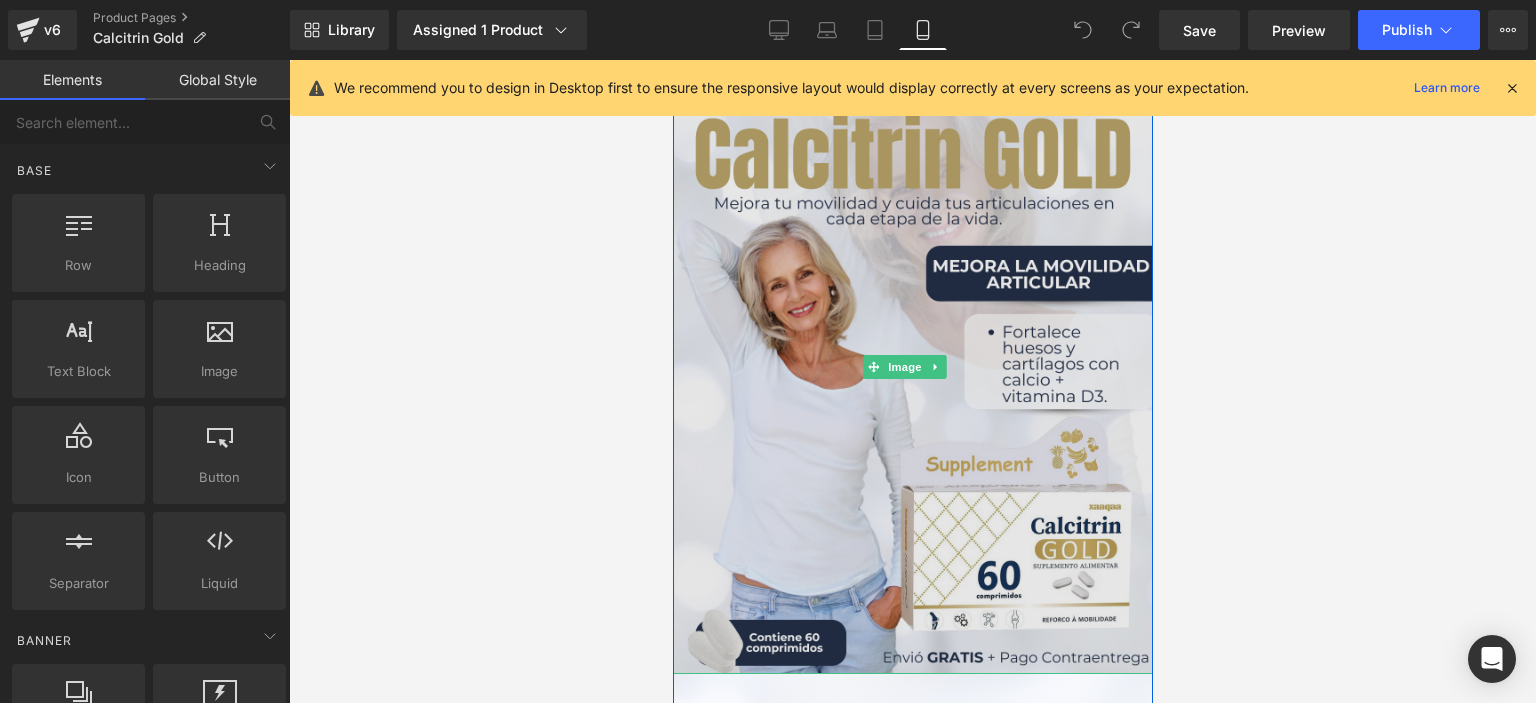 click at bounding box center [912, 367] 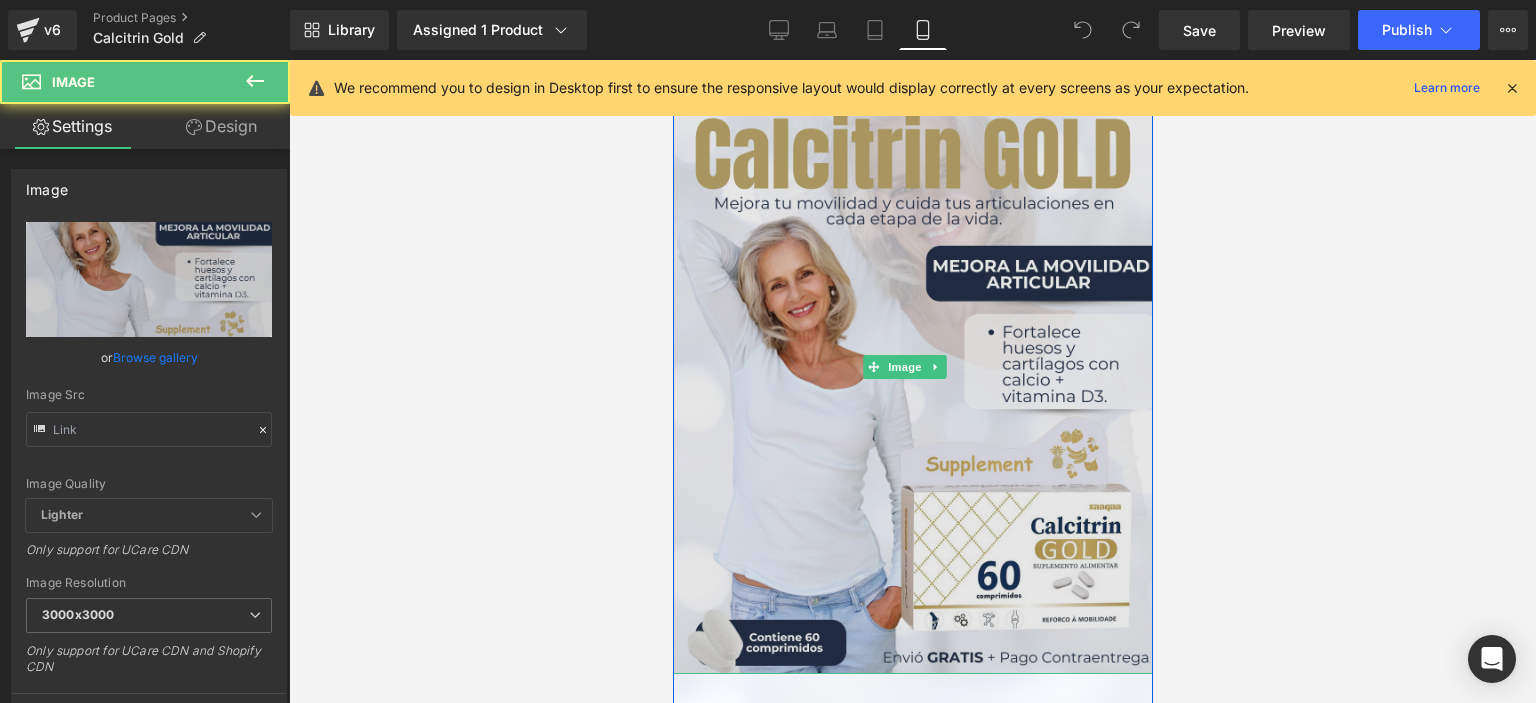 type on "[URL][DOMAIN_NAME]" 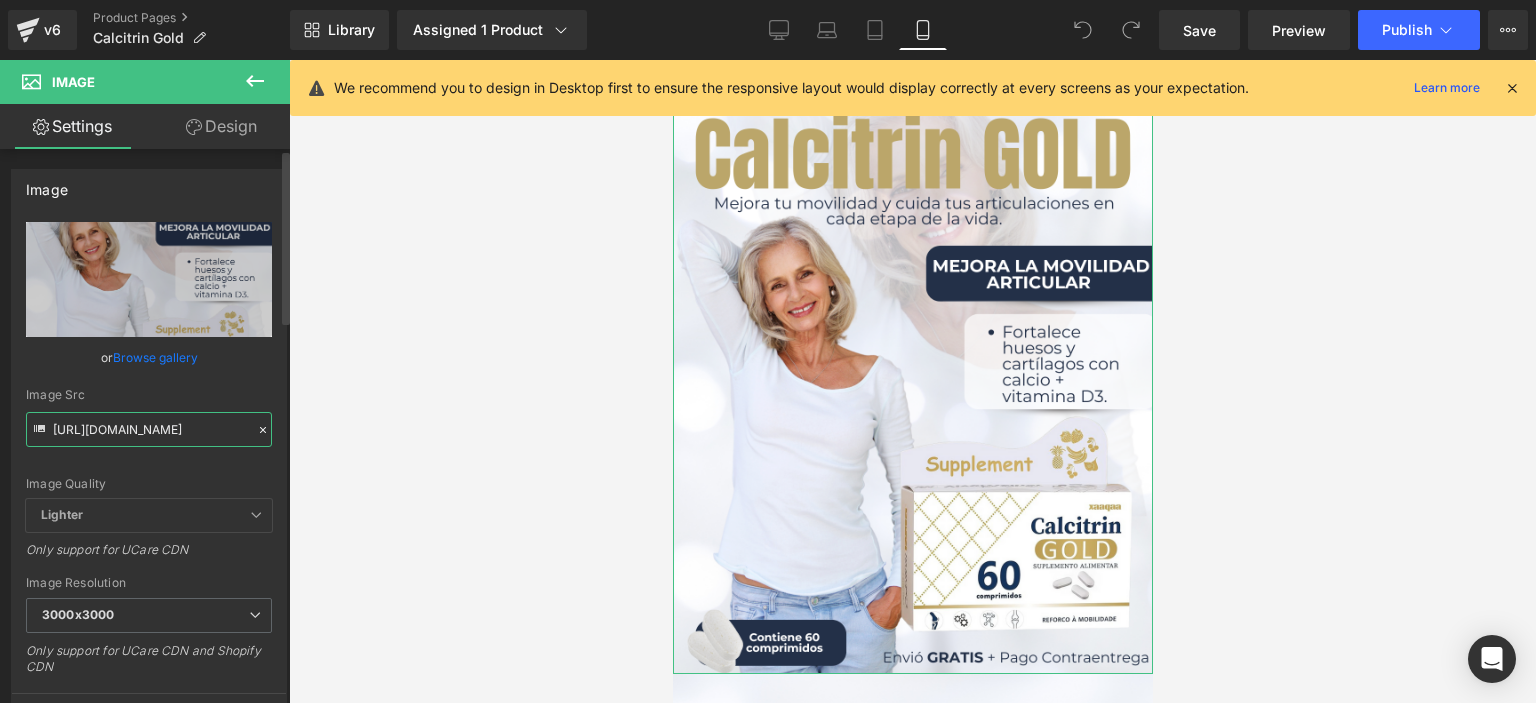 scroll, scrollTop: 0, scrollLeft: 6, axis: horizontal 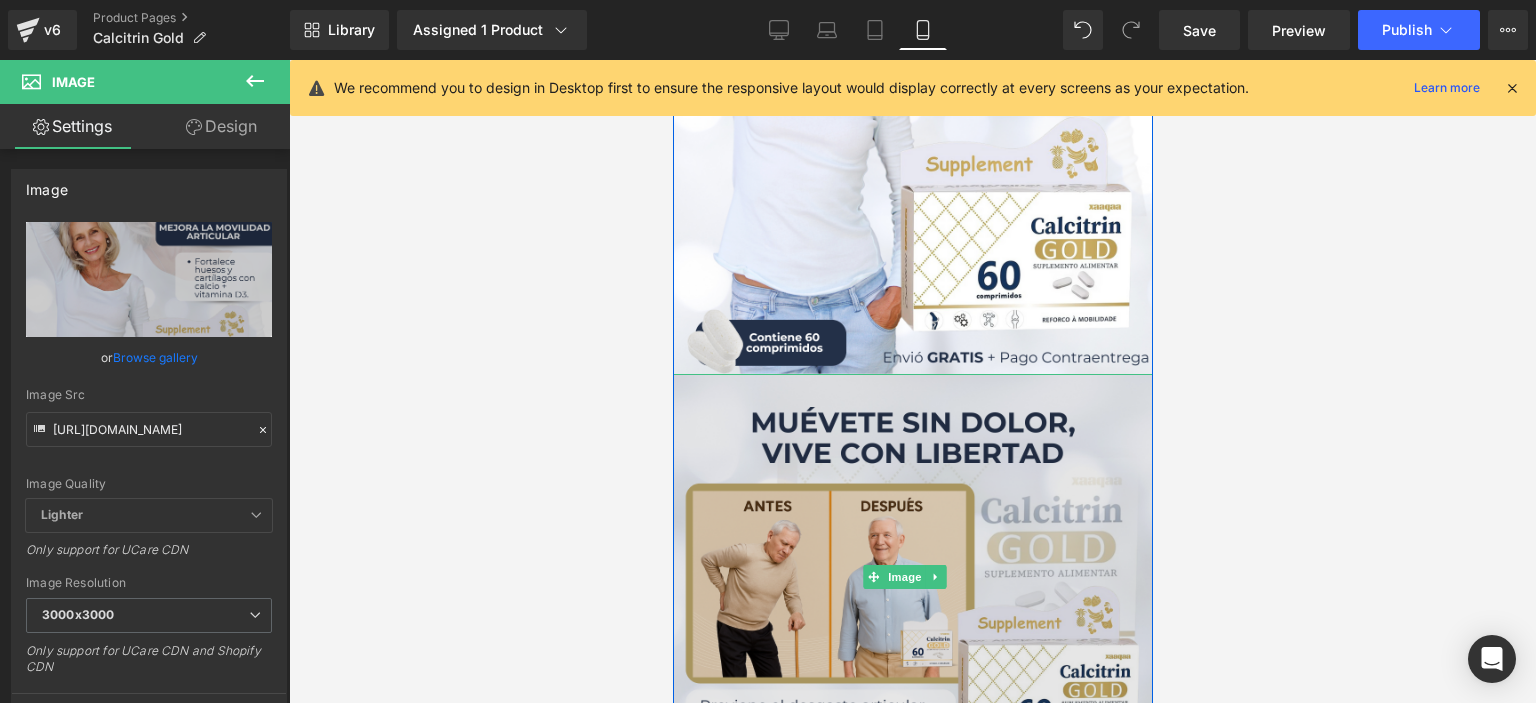 click at bounding box center (912, 576) 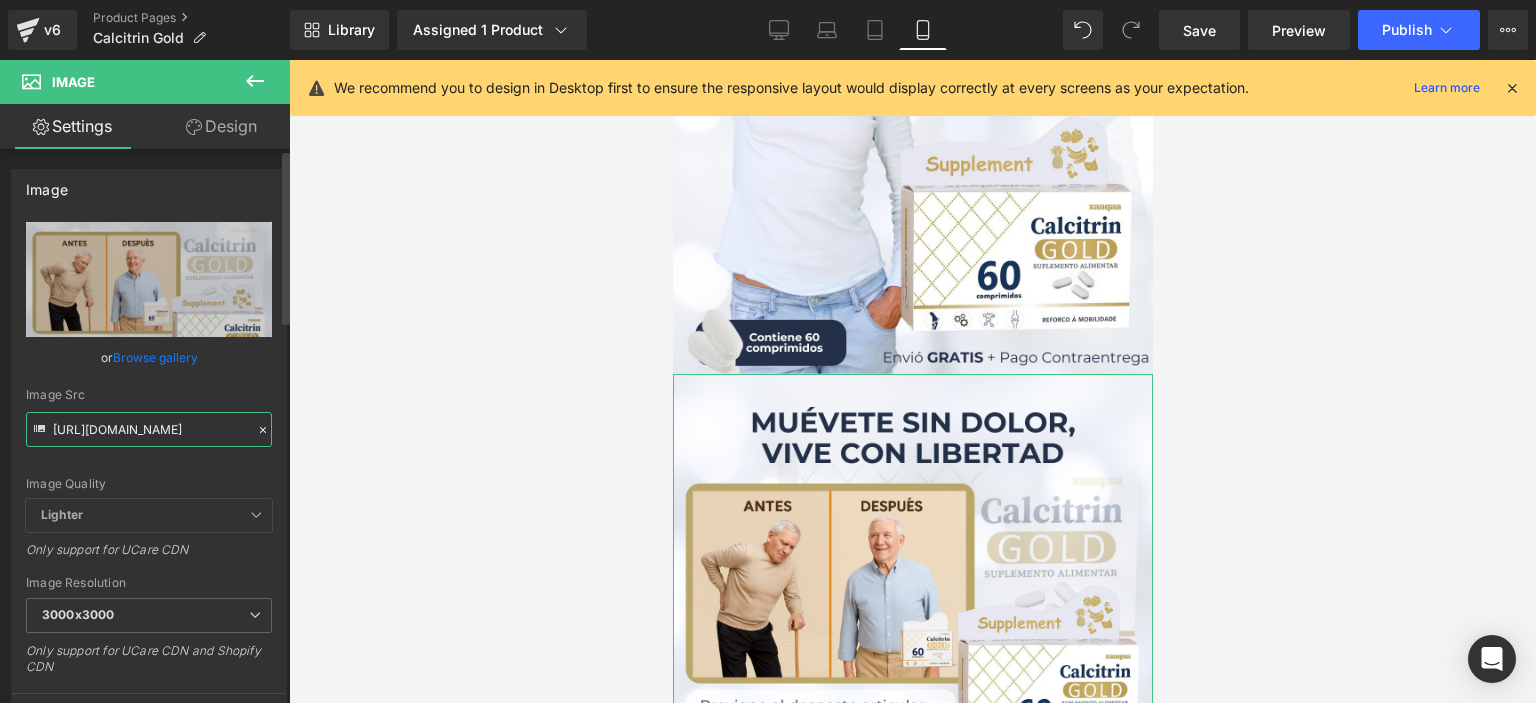 scroll, scrollTop: 0, scrollLeft: 26, axis: horizontal 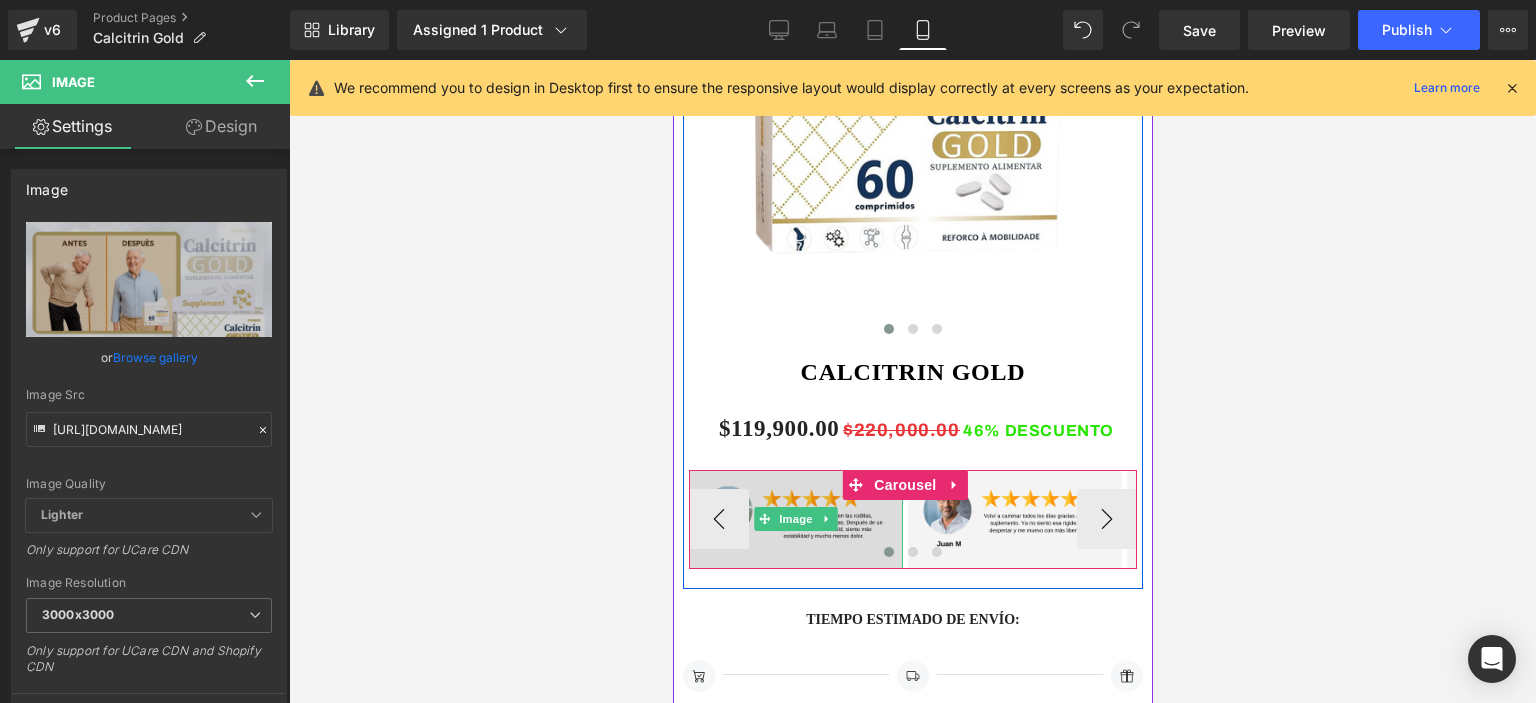 click at bounding box center [795, 519] 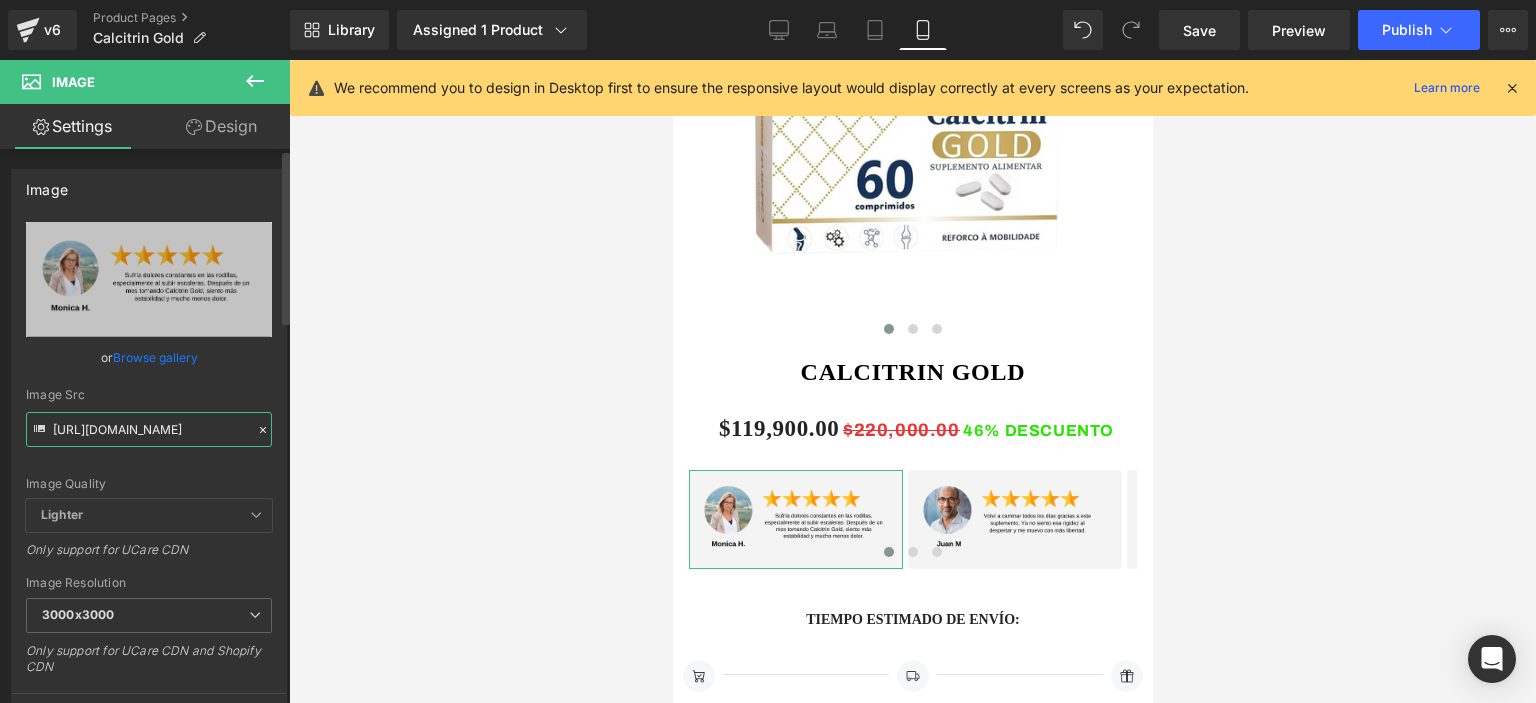 drag, startPoint x: 52, startPoint y: 425, endPoint x: 271, endPoint y: 427, distance: 219.00912 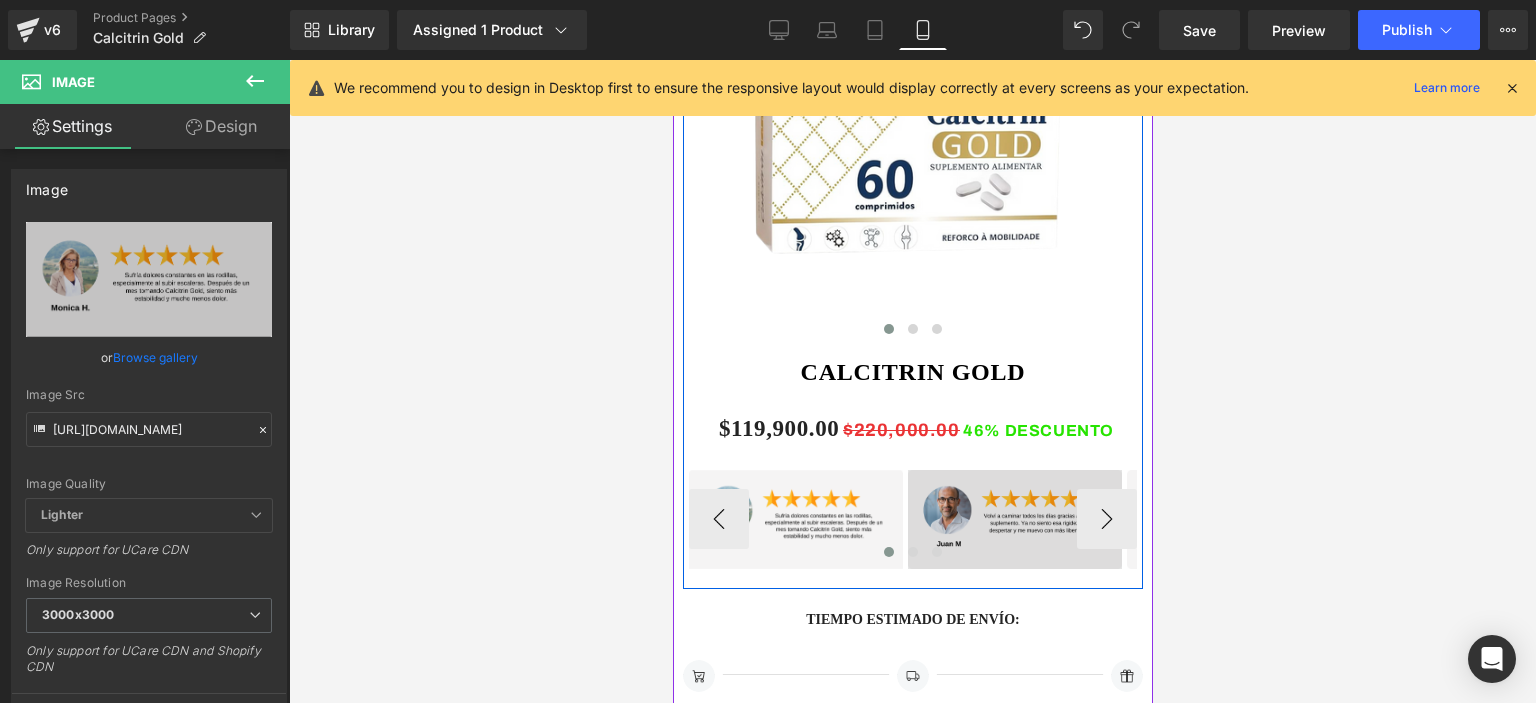 click on "Image" at bounding box center (1014, 519) 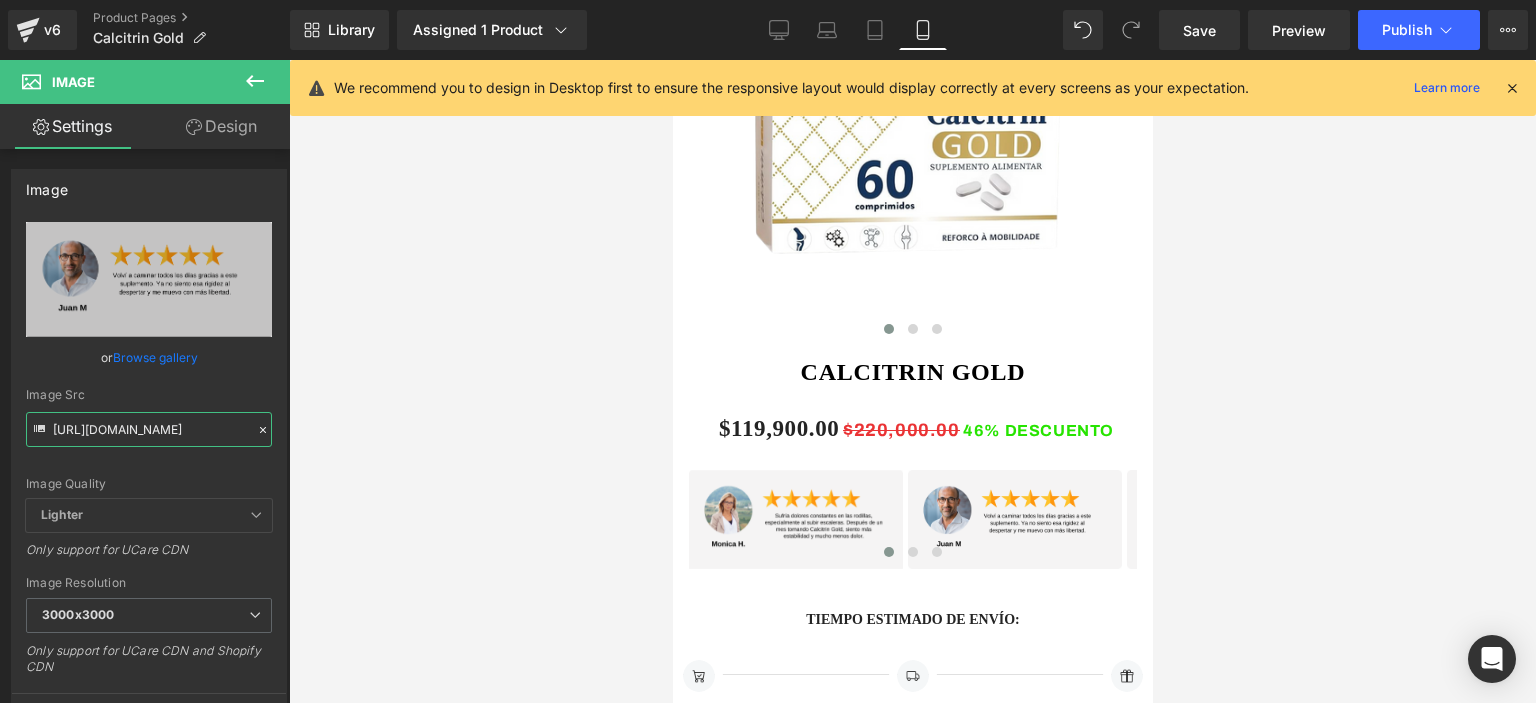 drag, startPoint x: 52, startPoint y: 427, endPoint x: 332, endPoint y: 435, distance: 280.11426 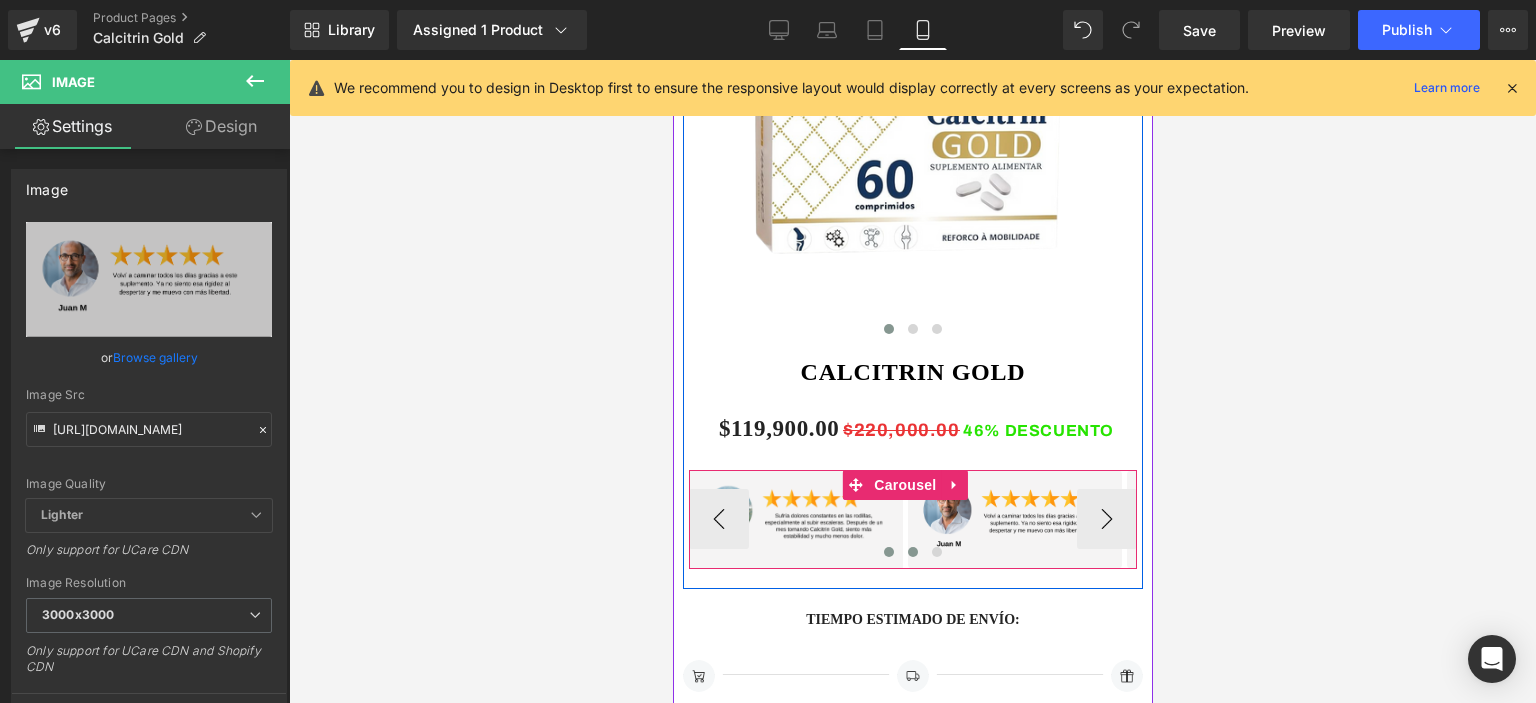 click at bounding box center [912, 552] 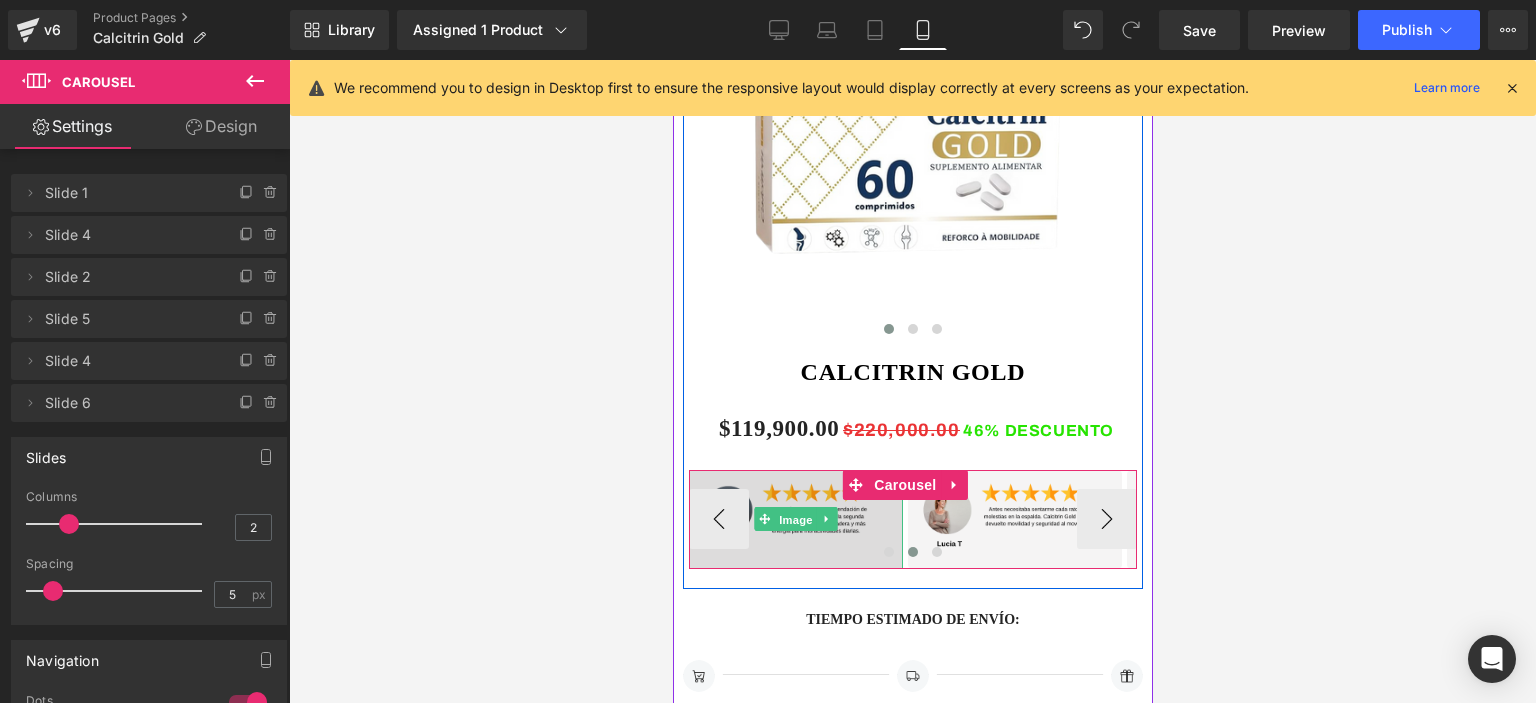 click on "Image" at bounding box center [795, 520] 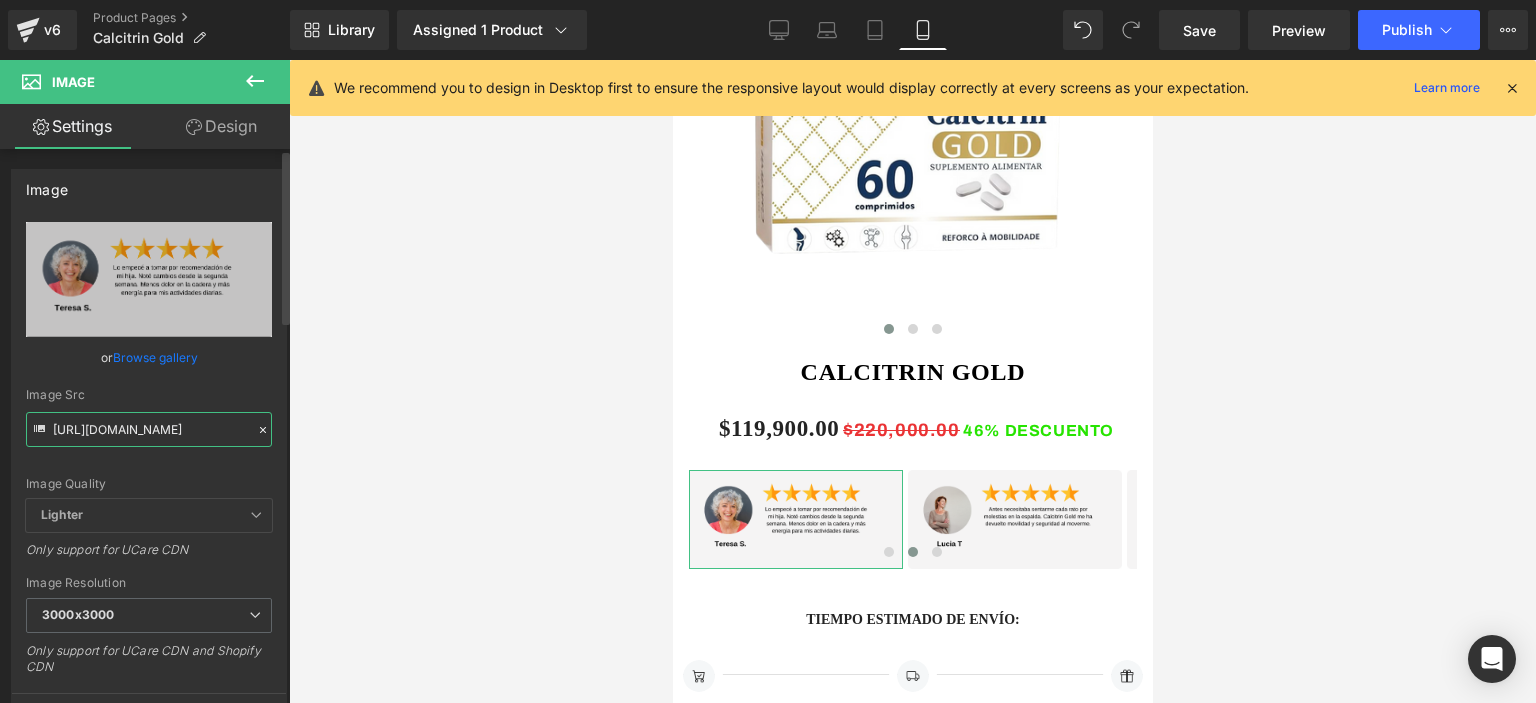 scroll, scrollTop: 0, scrollLeft: 0, axis: both 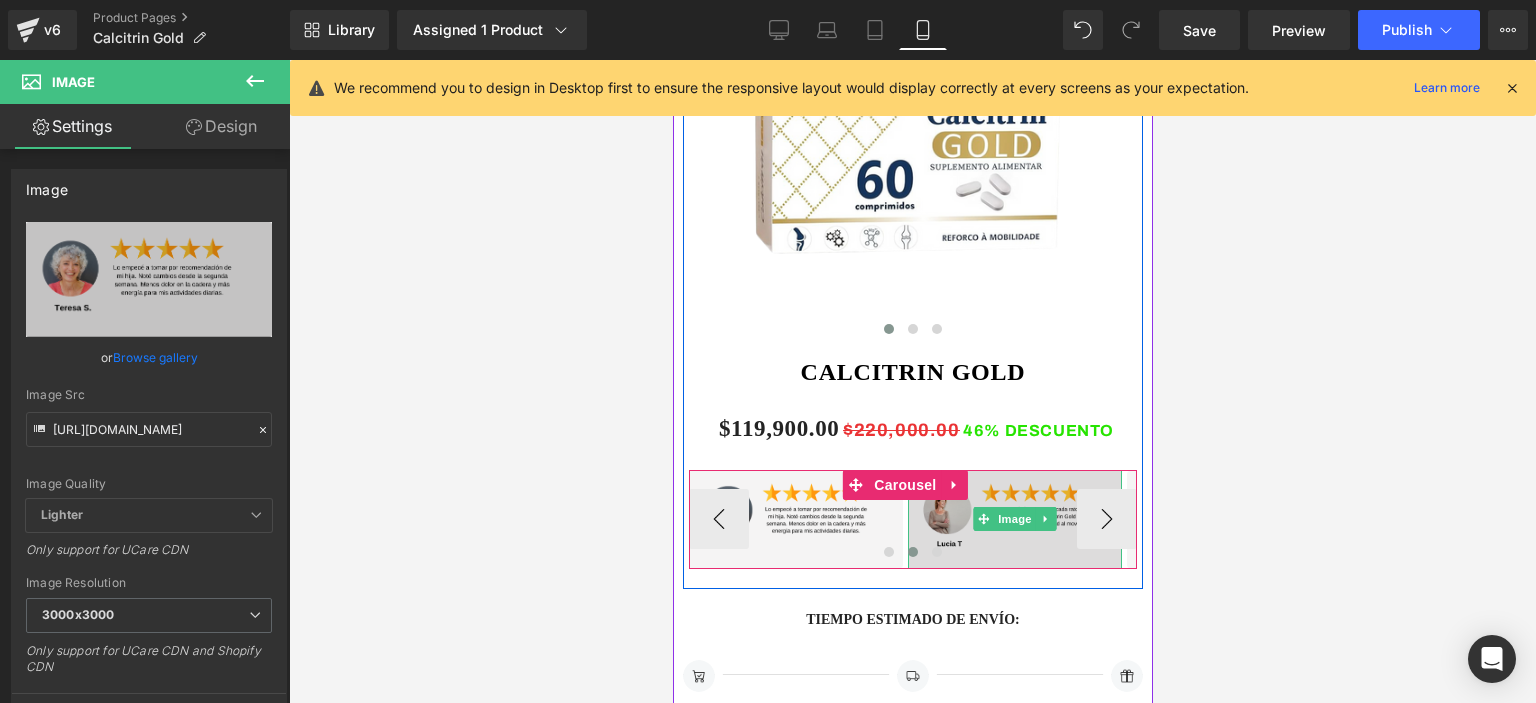 click at bounding box center [1014, 519] 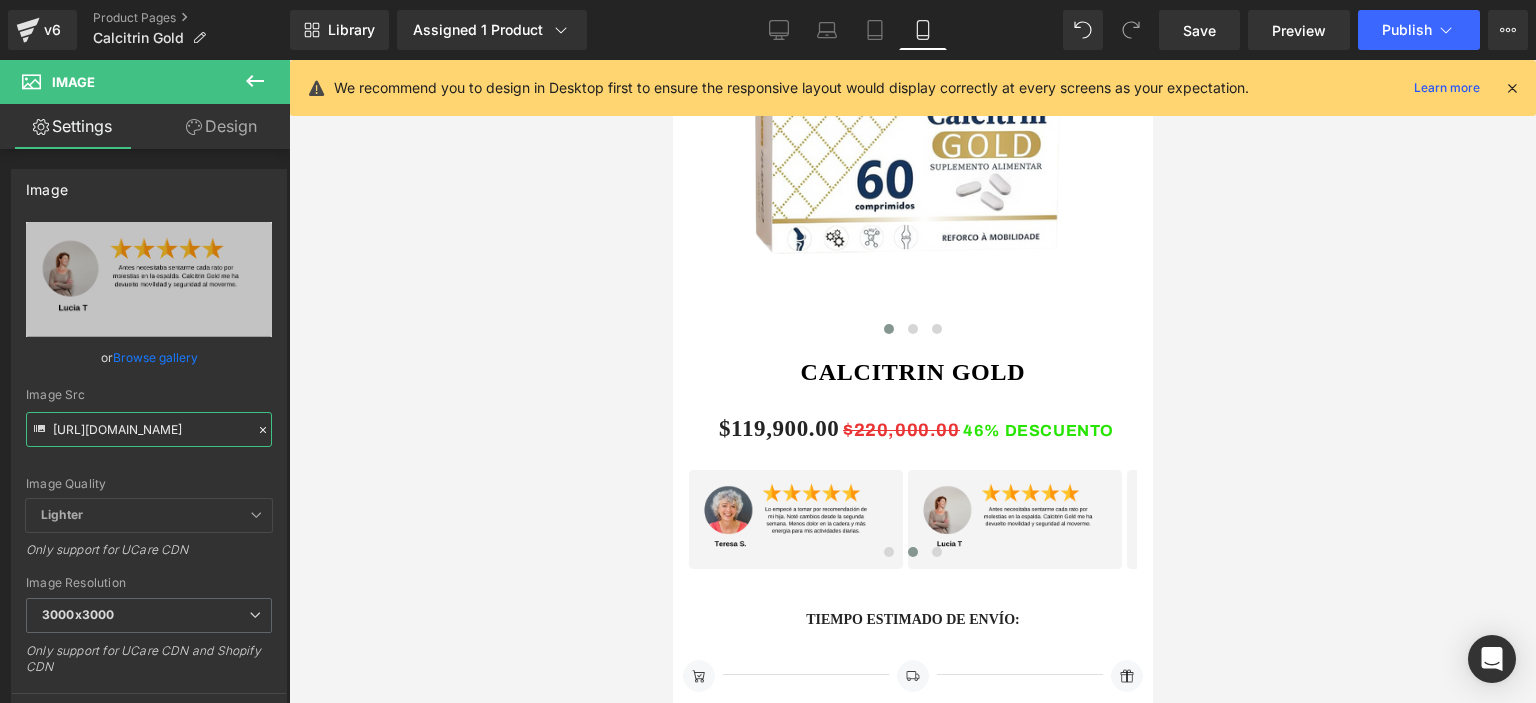 drag, startPoint x: 53, startPoint y: 423, endPoint x: 296, endPoint y: 426, distance: 243.01852 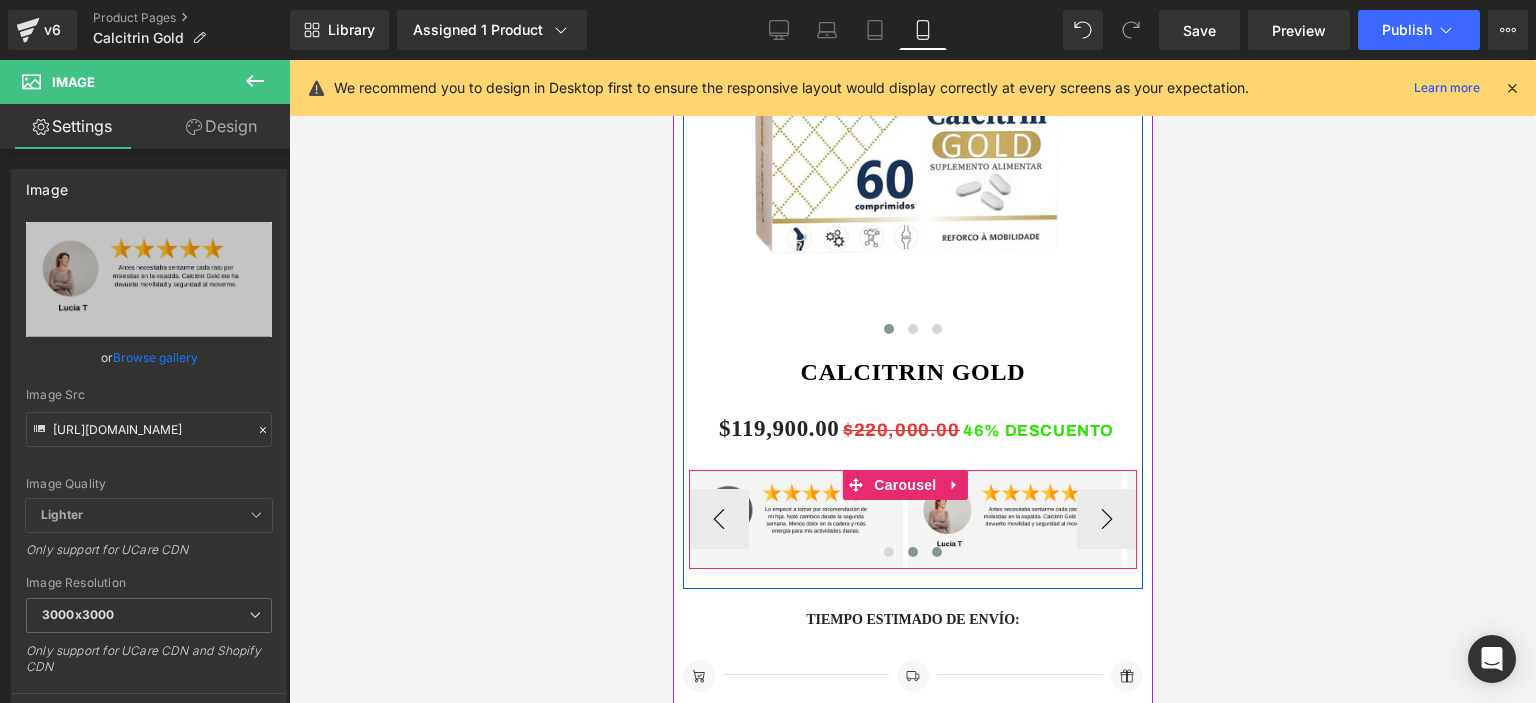 click at bounding box center (936, 552) 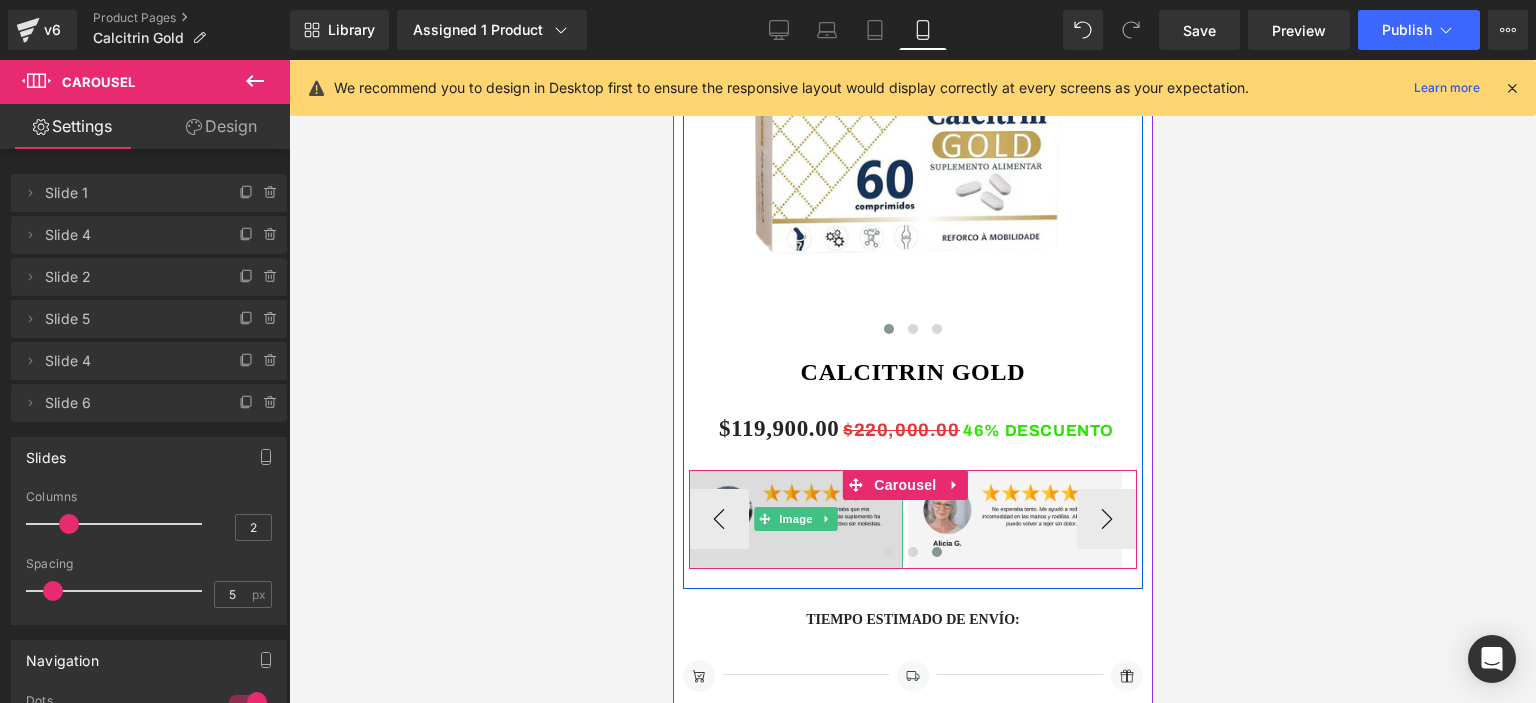 click at bounding box center (795, 519) 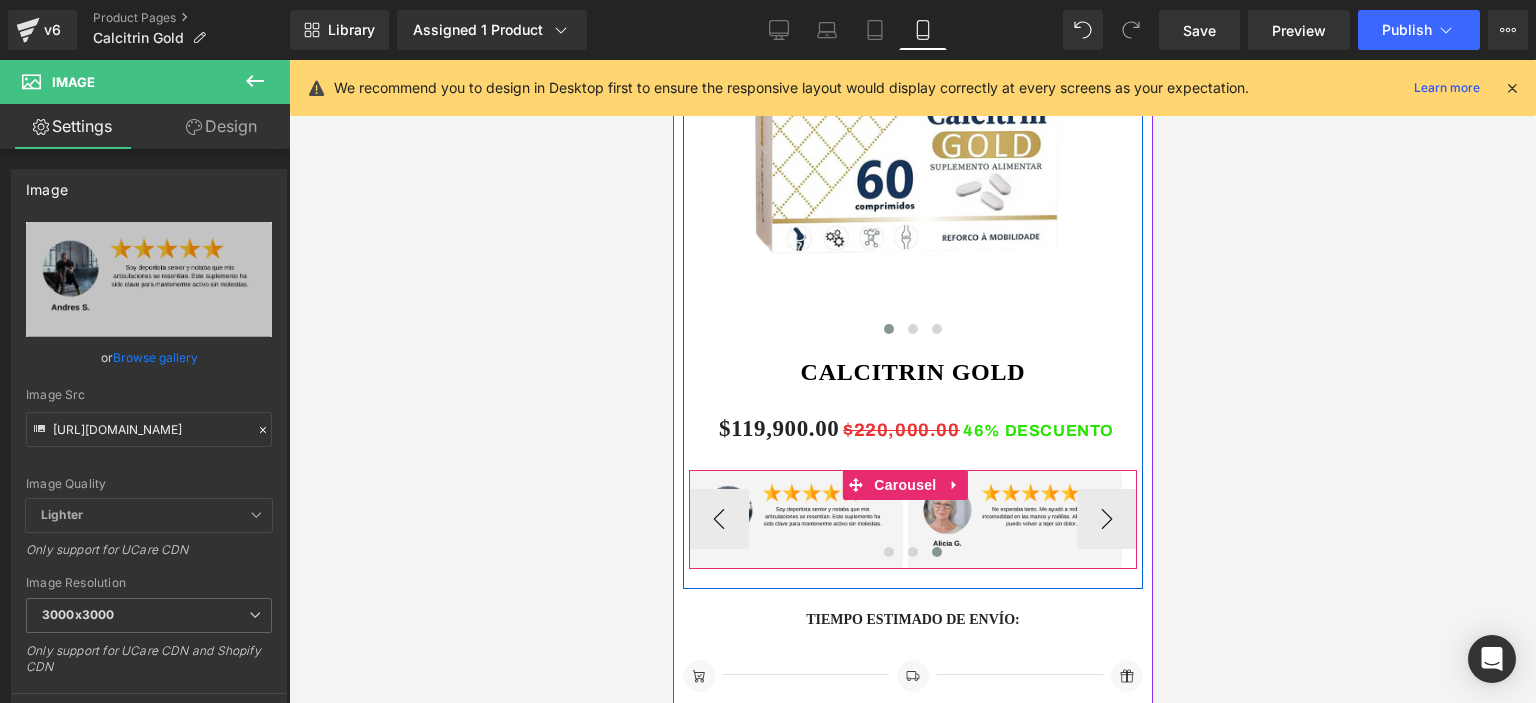 drag, startPoint x: 1003, startPoint y: 525, endPoint x: 981, endPoint y: 531, distance: 22.803509 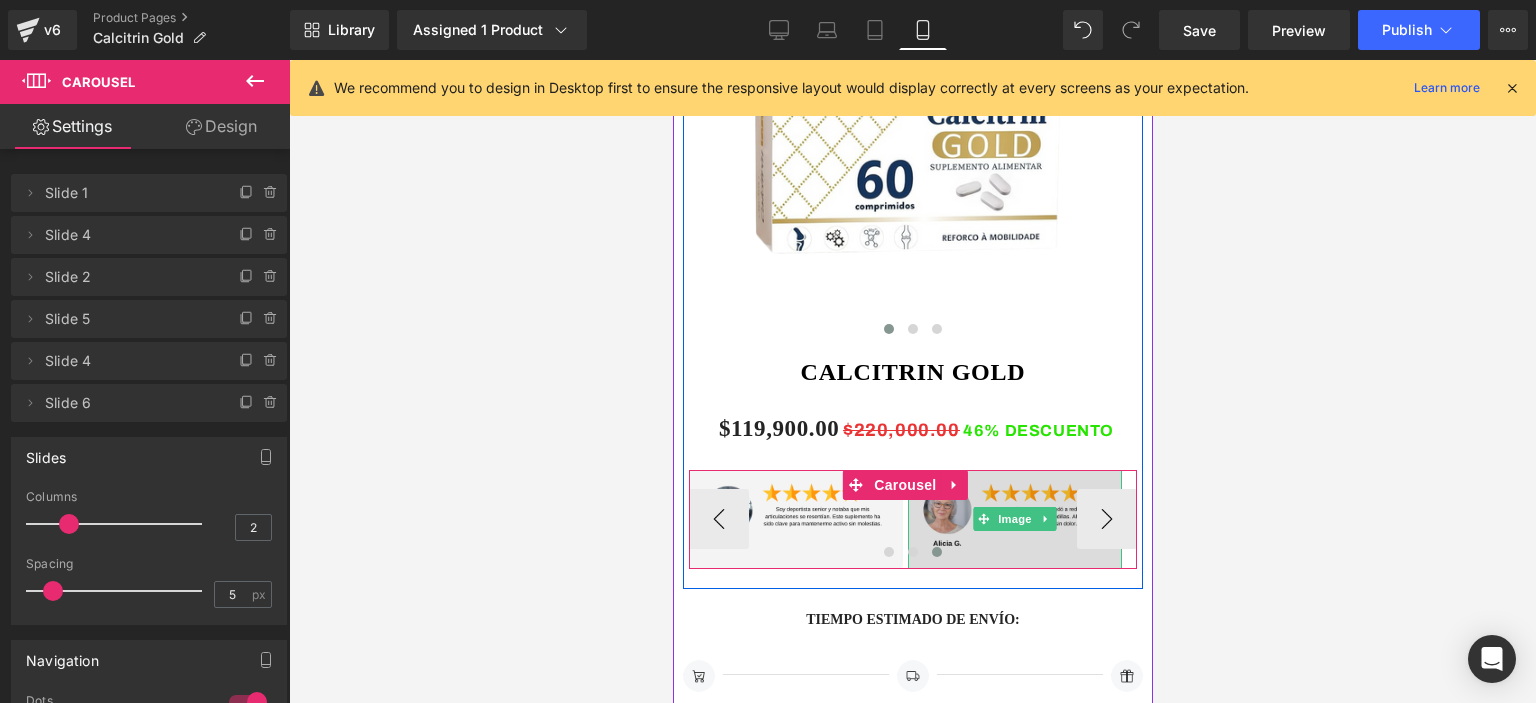click at bounding box center [1014, 519] 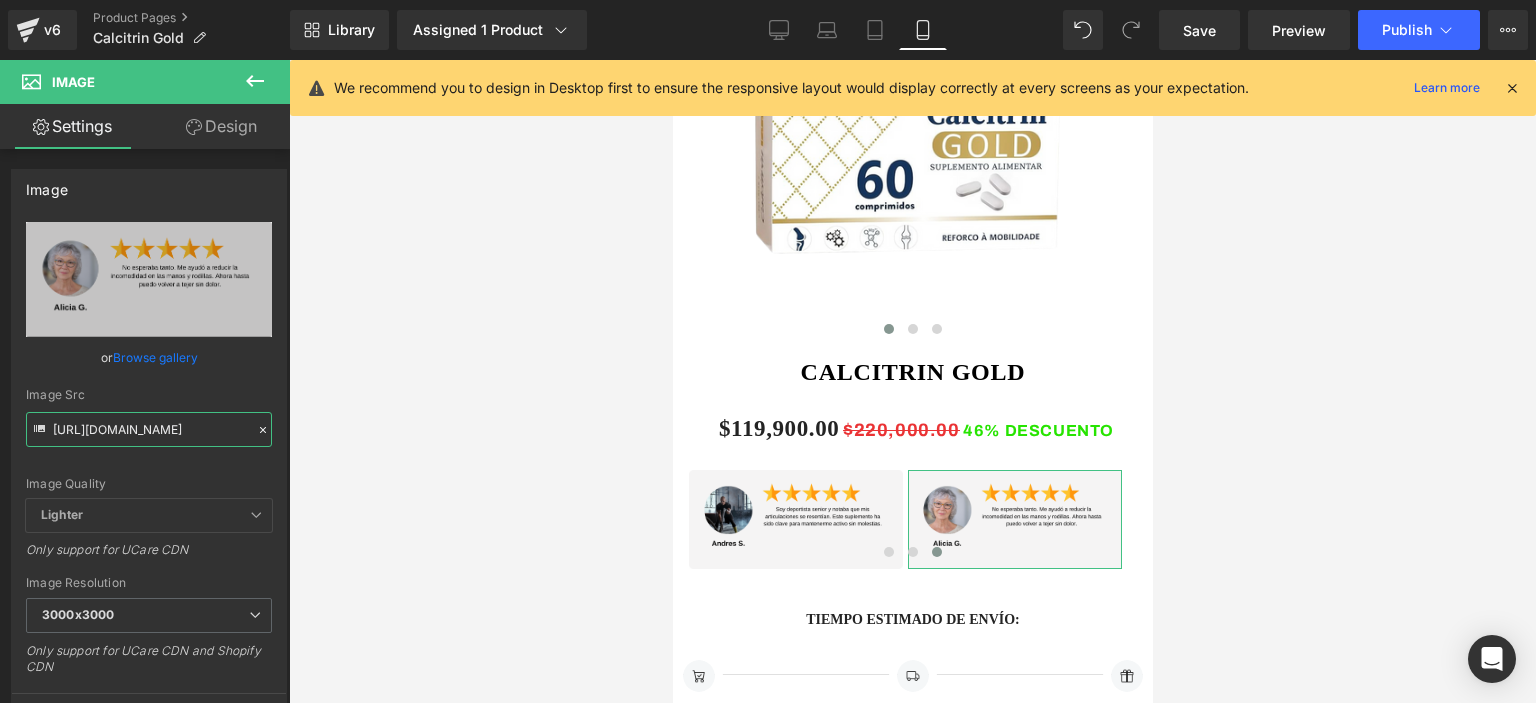 scroll, scrollTop: 0, scrollLeft: 11, axis: horizontal 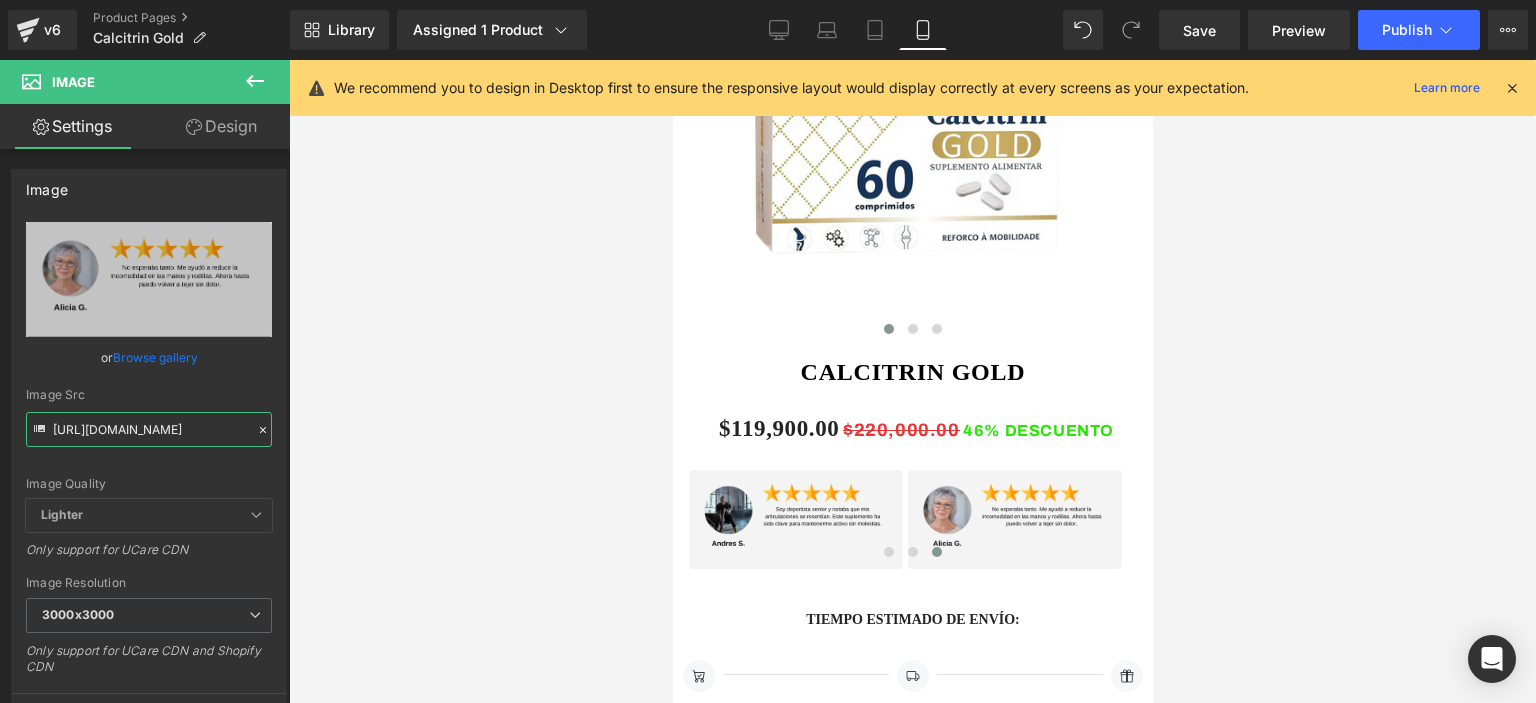 drag, startPoint x: 55, startPoint y: 426, endPoint x: 308, endPoint y: 438, distance: 253.28442 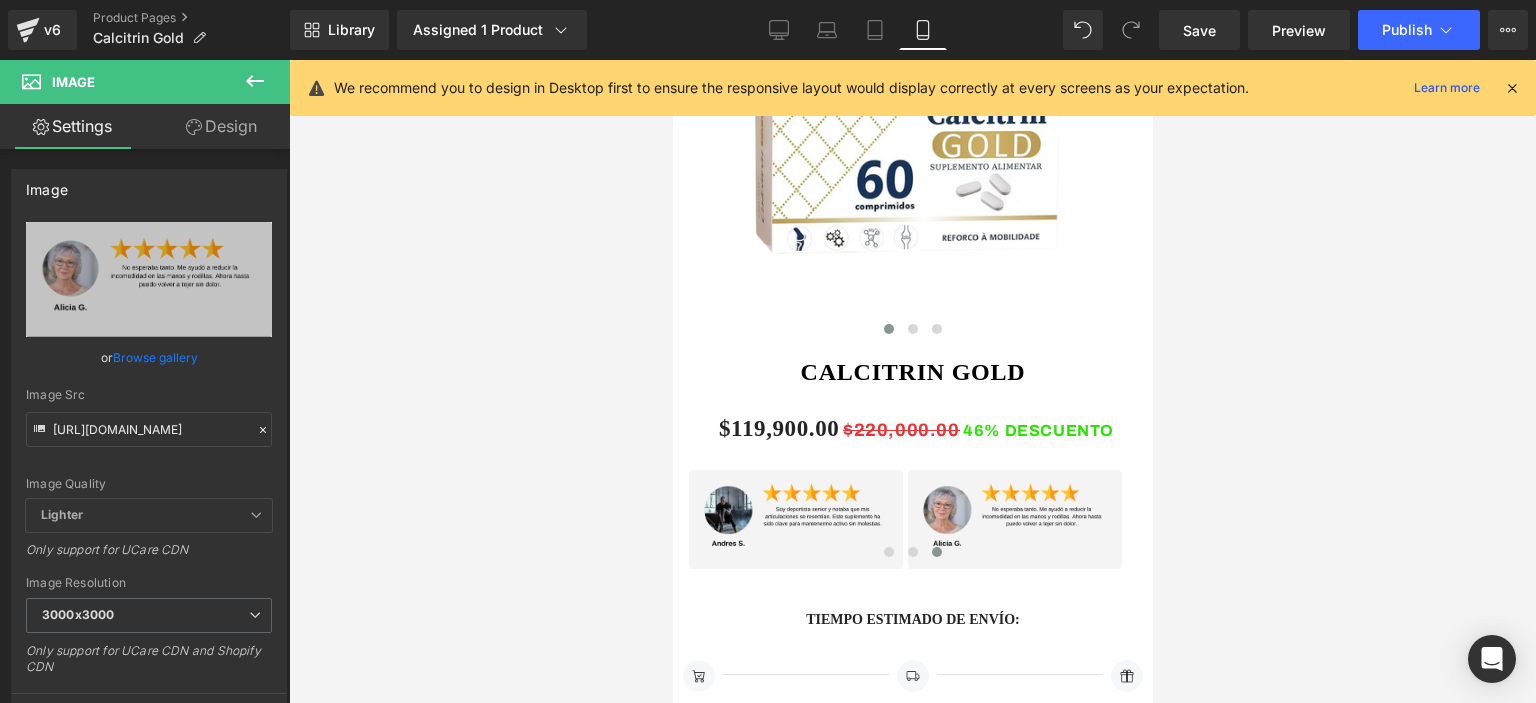 scroll, scrollTop: 0, scrollLeft: 0, axis: both 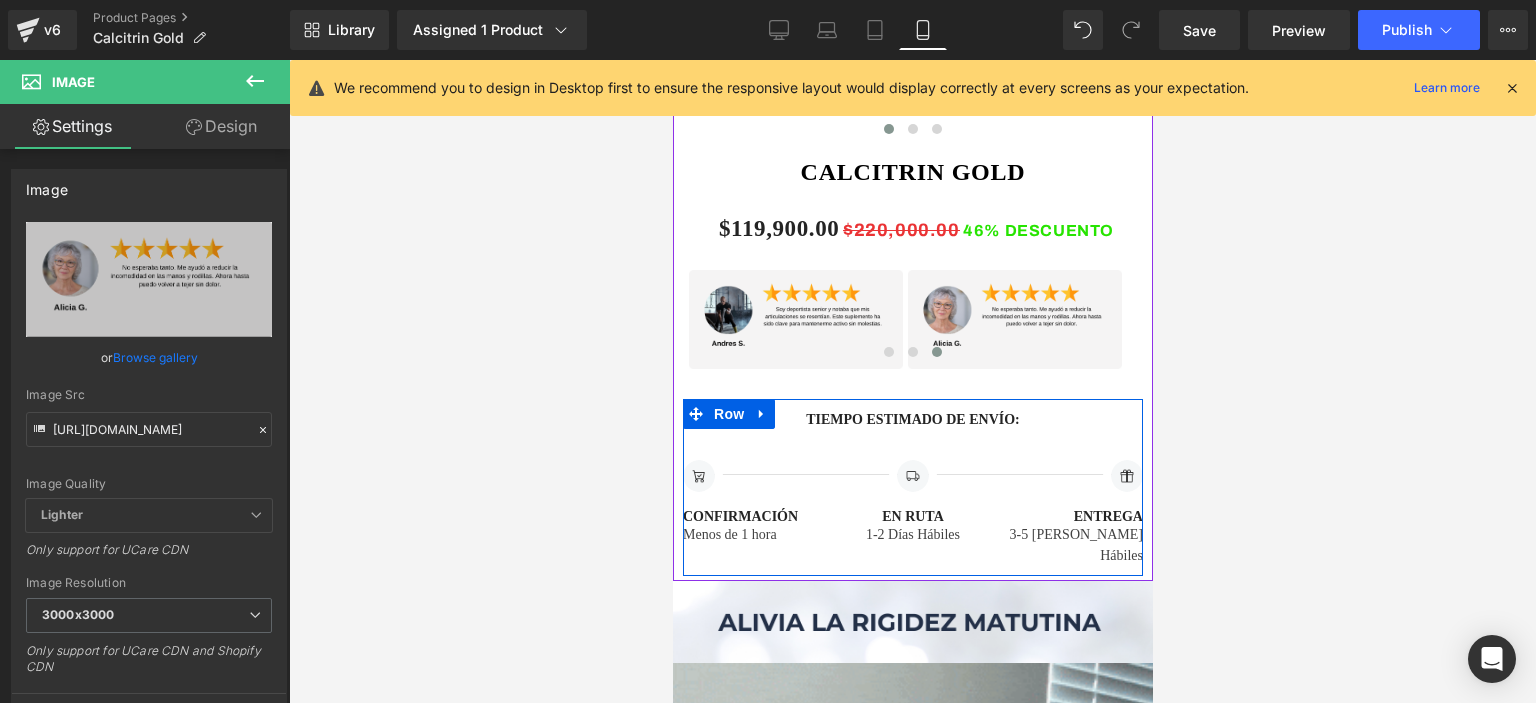 click on "Tiempo estimado de envío: Text Block         Separator         Image         Confirmación Text Block         Menos de 1 hora Text Block         Image         En Ruta Text Block         1-2 [PERSON_NAME] Hábiles Text Block         Image         ENTREGA Text Block         3-5 [PERSON_NAME] Hábiles Text Block         Row" at bounding box center [912, 487] 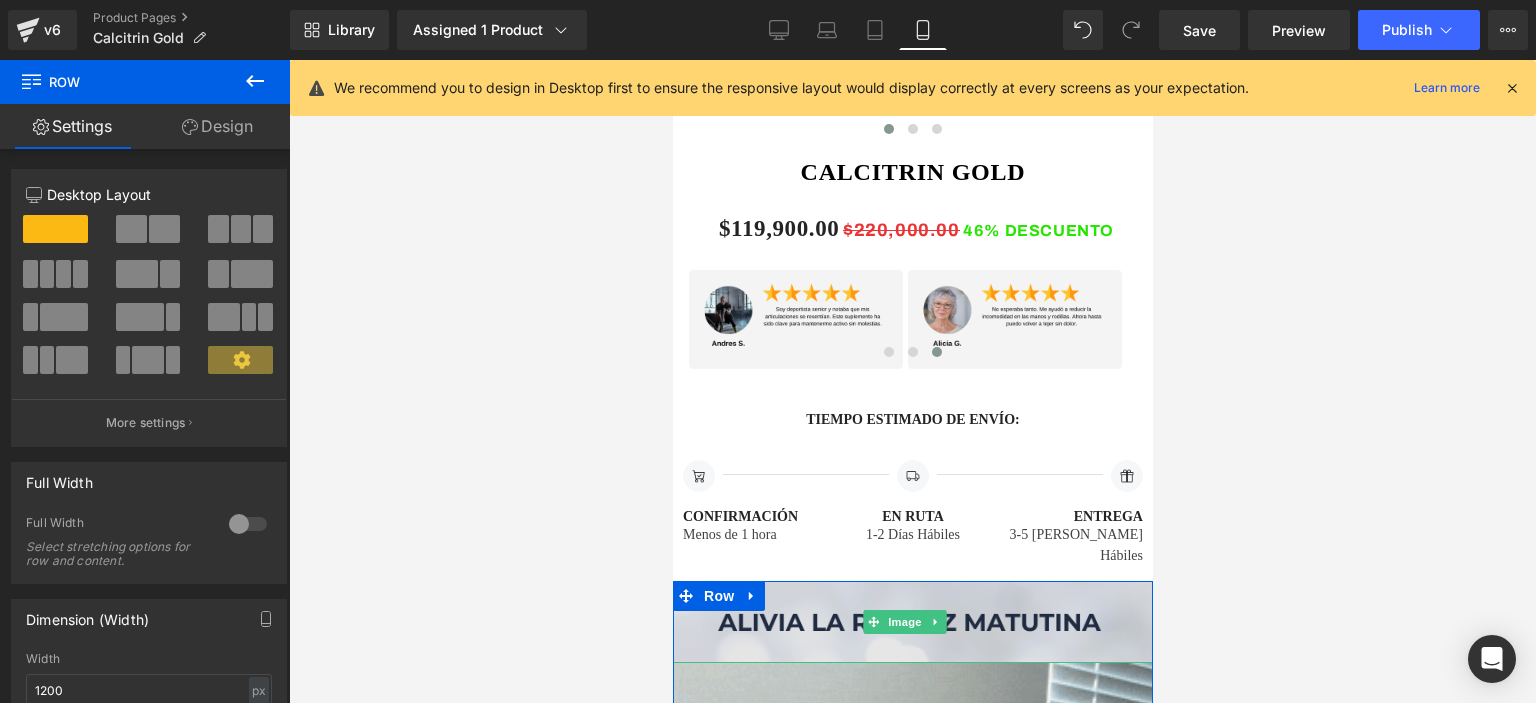 click at bounding box center (912, 622) 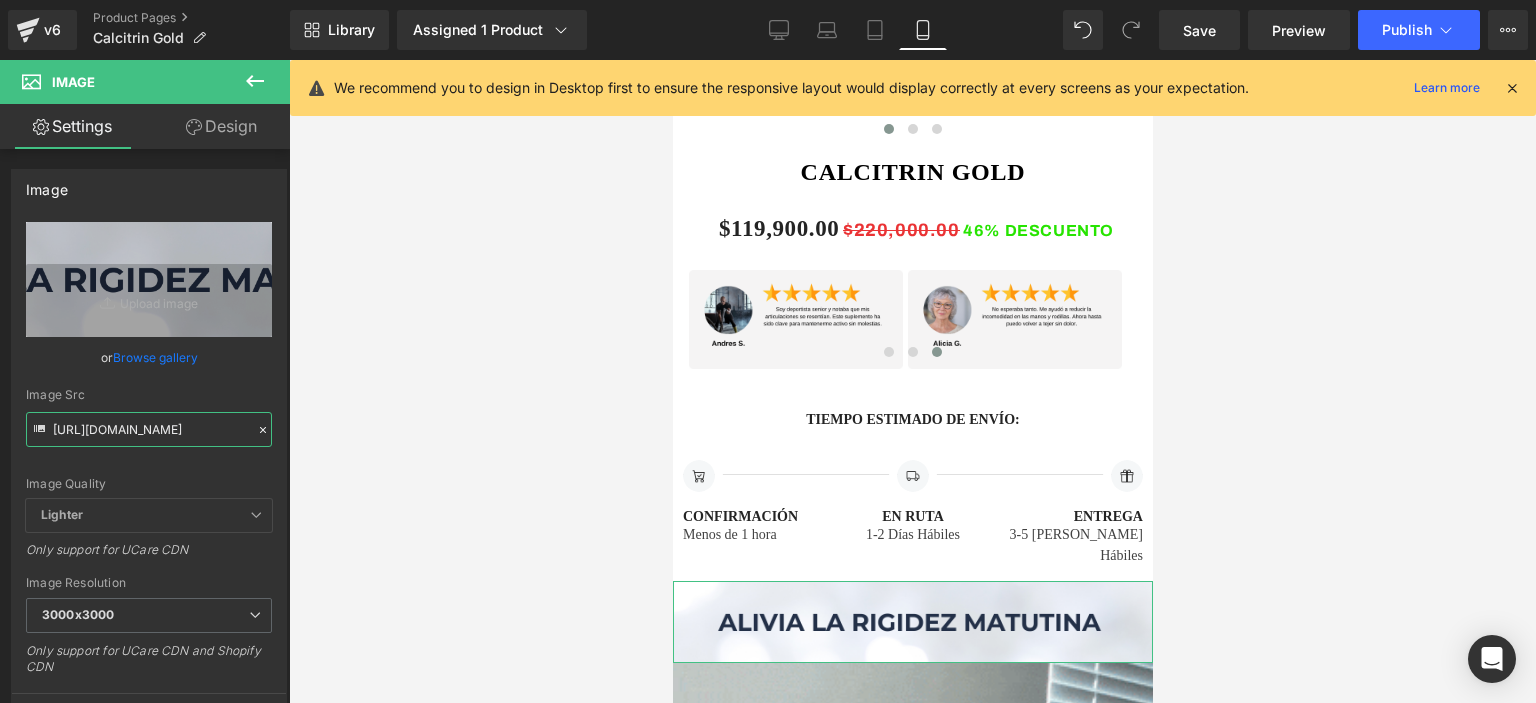 scroll, scrollTop: 0, scrollLeft: 2, axis: horizontal 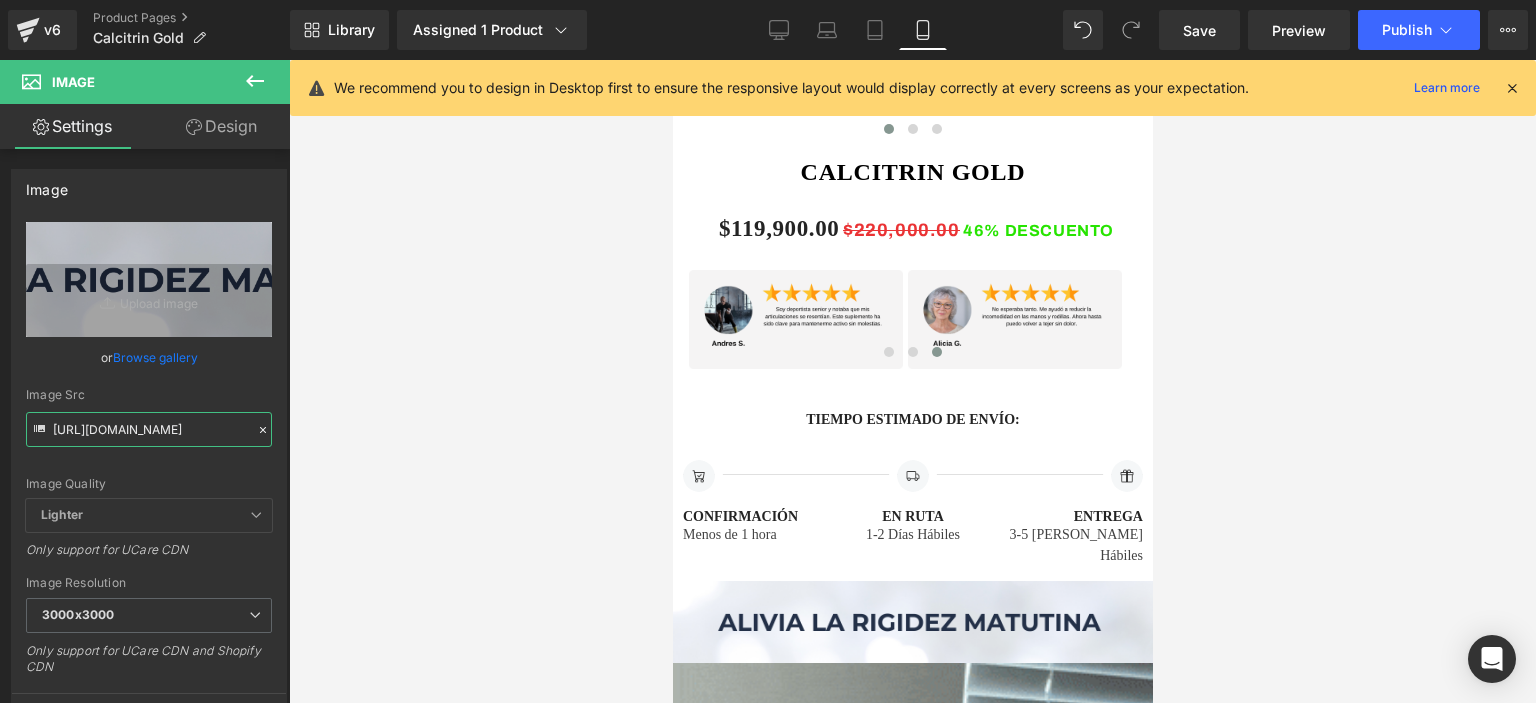 drag, startPoint x: 52, startPoint y: 425, endPoint x: 379, endPoint y: 443, distance: 327.49503 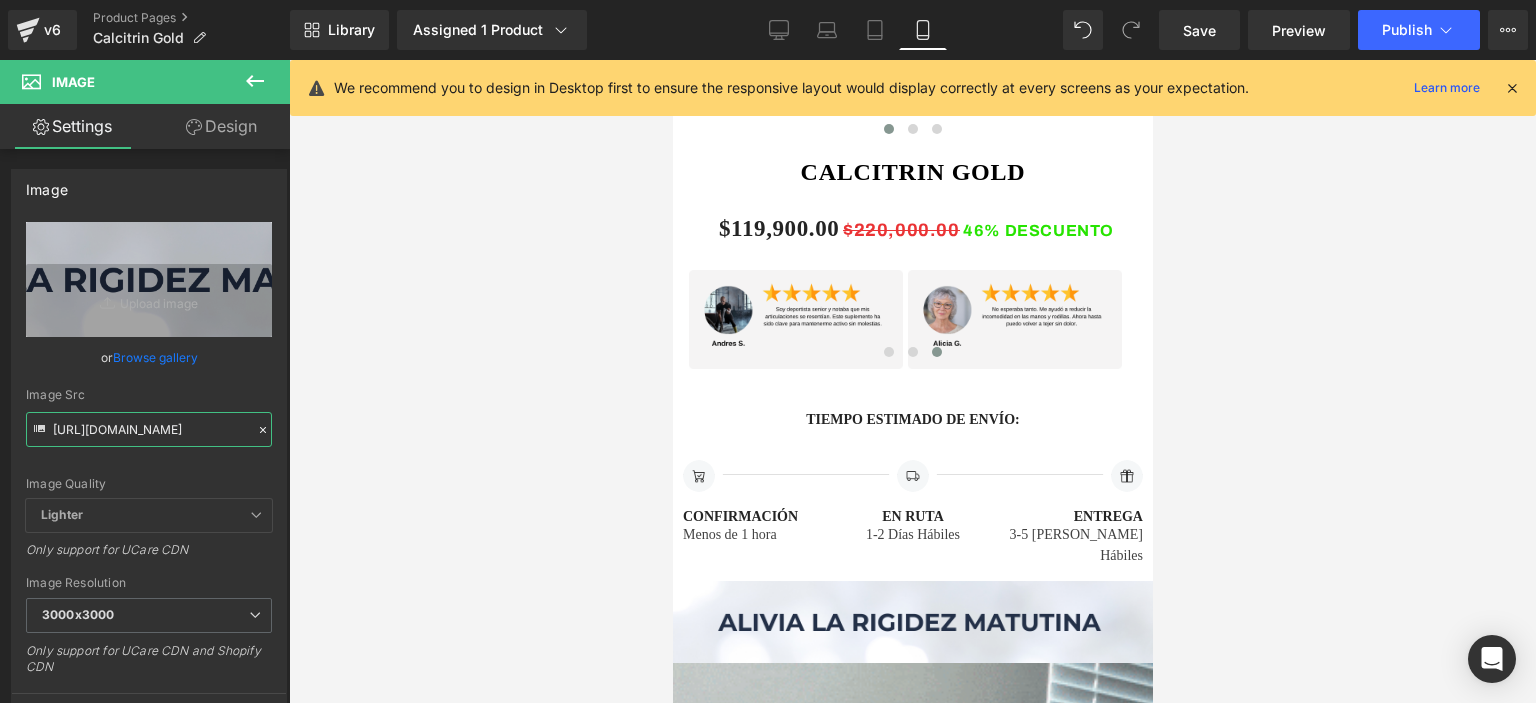 click on "Image  You are previewing how the   will restyle your page. You can not edit Elements in Preset Preview Mode.  v6 Product Pages Calcitrin Gold Library Assigned 1 Product  Product Preview
Calcitrin Gold Manage assigned products Mobile Desktop Laptop Tablet Mobile Save Preview Publish Scheduled View Live Page View with current Template Save Template to Library Schedule Publish  Optimize  Publish Settings Shortcuts We recommend you to design in Desktop first to ensure the responsive layout would display correctly at every screens as your expectation. Learn more  Your page can’t be published   You've reached the maximum number of published pages on your plan  (12/999999).  You need to upgrade your plan or unpublish all your pages to get 1 publish slot.   Unpublish pages   Upgrade plan  Elements Global Style Base Row  rows, columns, layouts, div Heading  headings, titles, h1,h2,h3,h4,h5,h6 Text Block  texts, paragraphs, contents, blocks Image  images, photos, alts, uploads Icon  icons, symbols Banner" at bounding box center (768, 368) 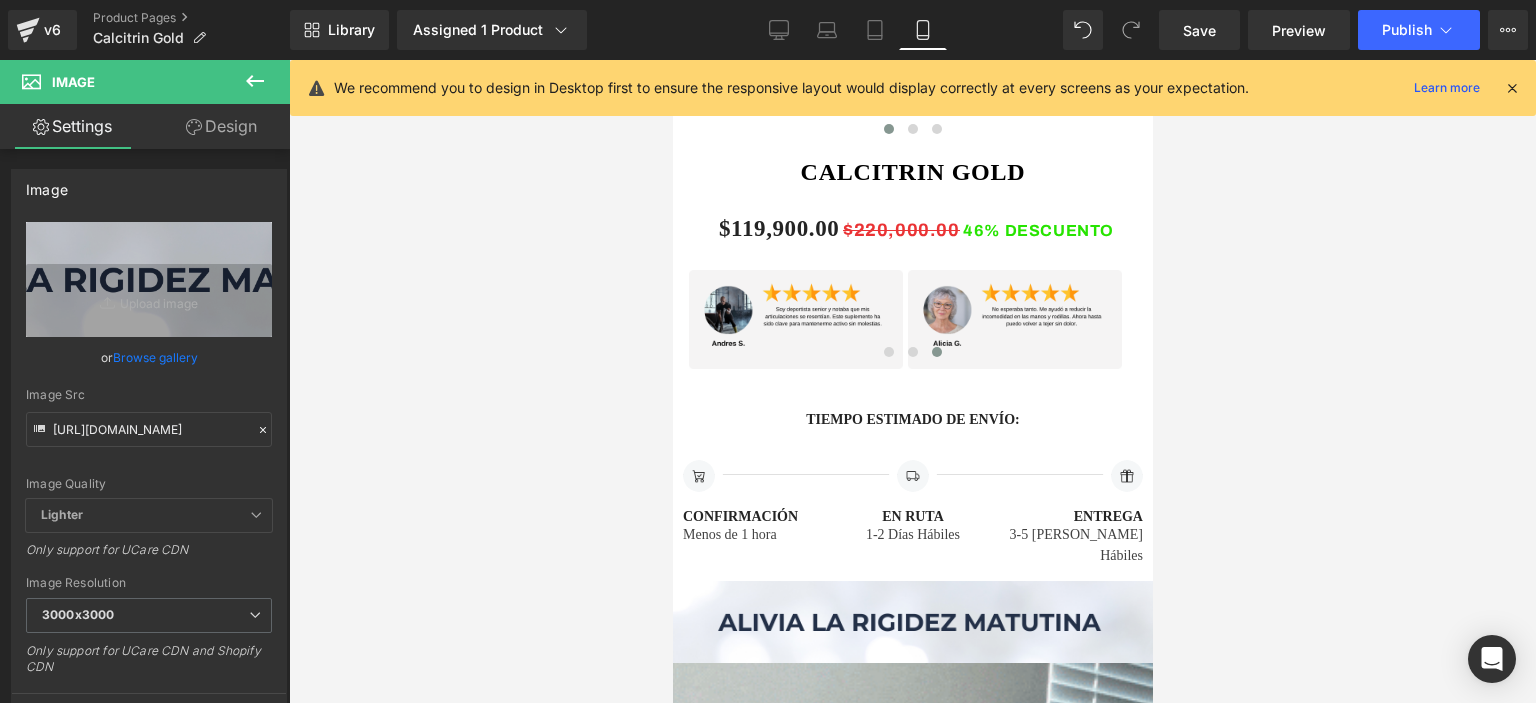 scroll, scrollTop: 0, scrollLeft: 0, axis: both 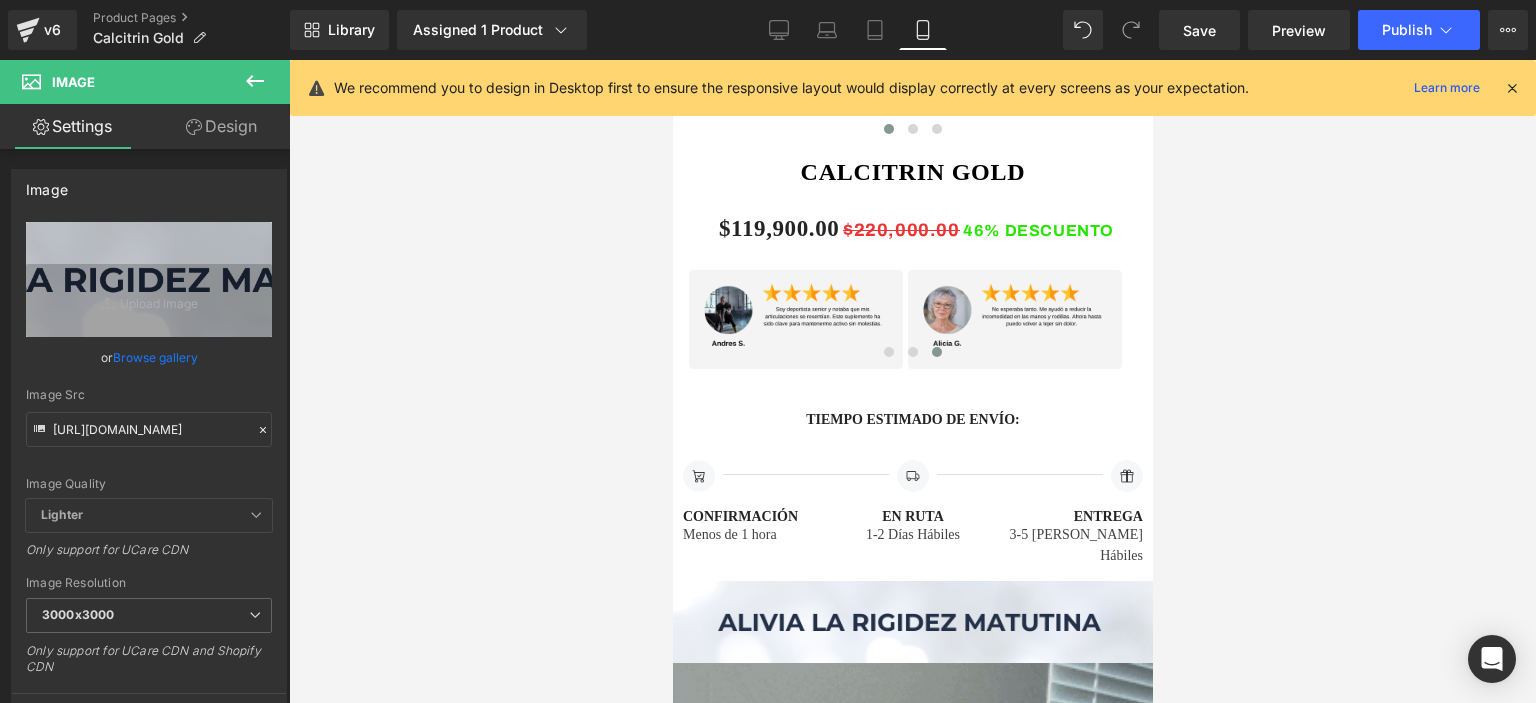 click at bounding box center [912, 1089] 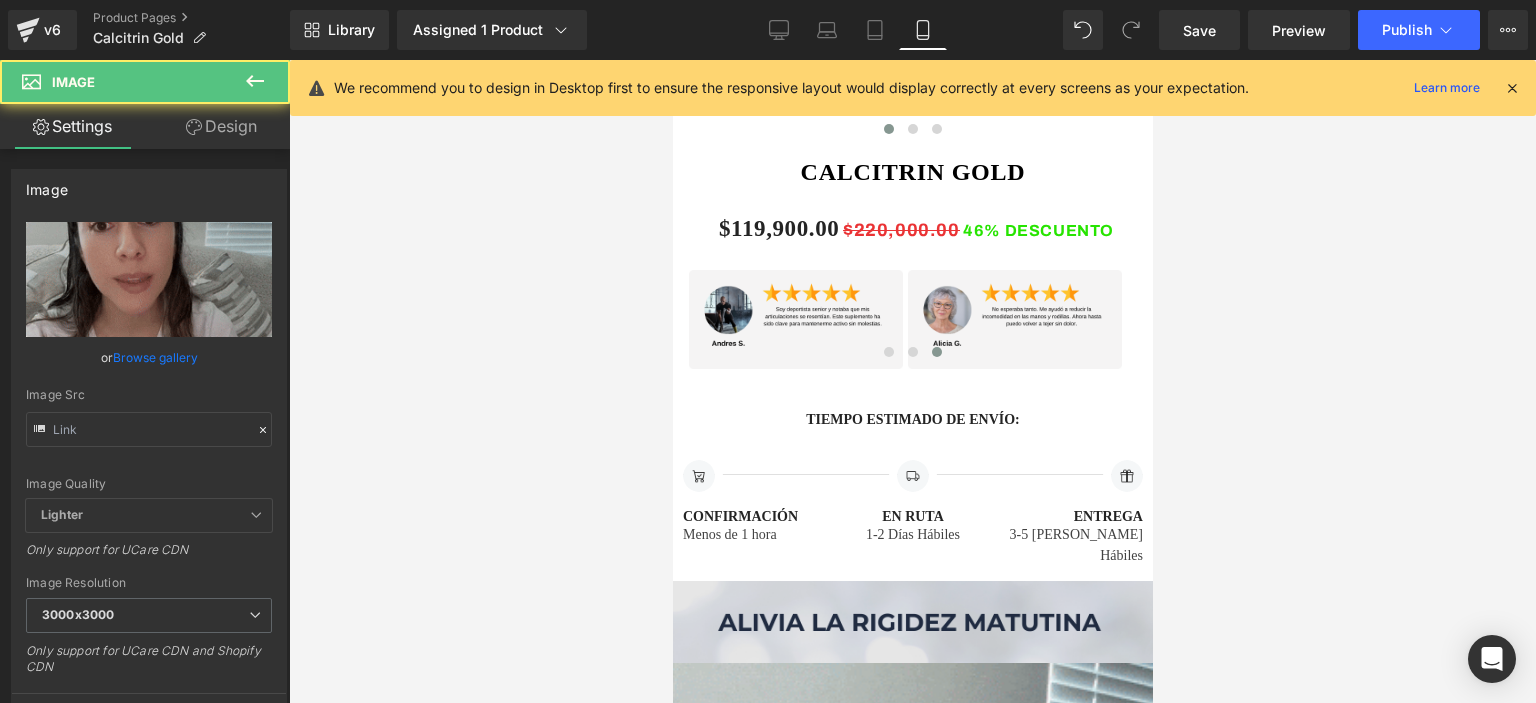 type on "[URL][DOMAIN_NAME]" 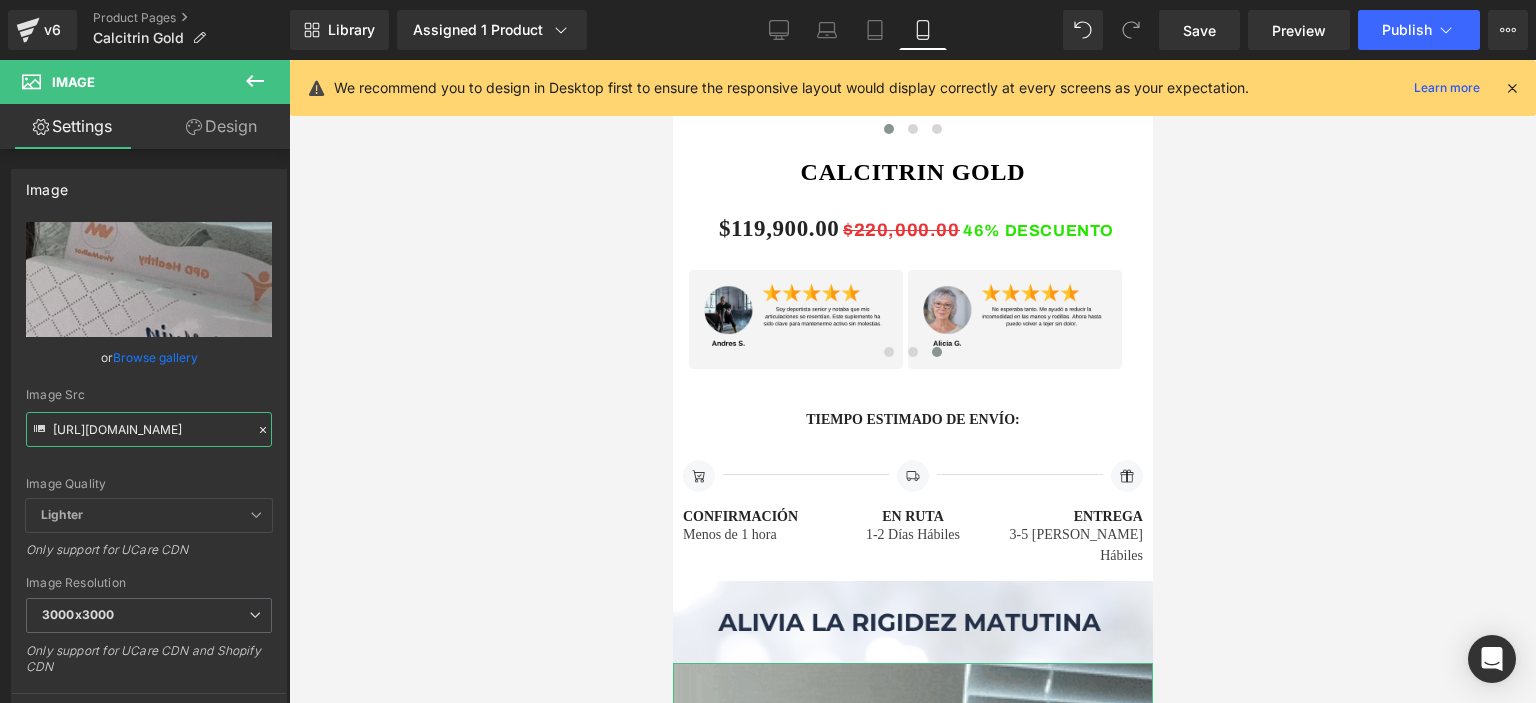 scroll, scrollTop: 0, scrollLeft: 1027, axis: horizontal 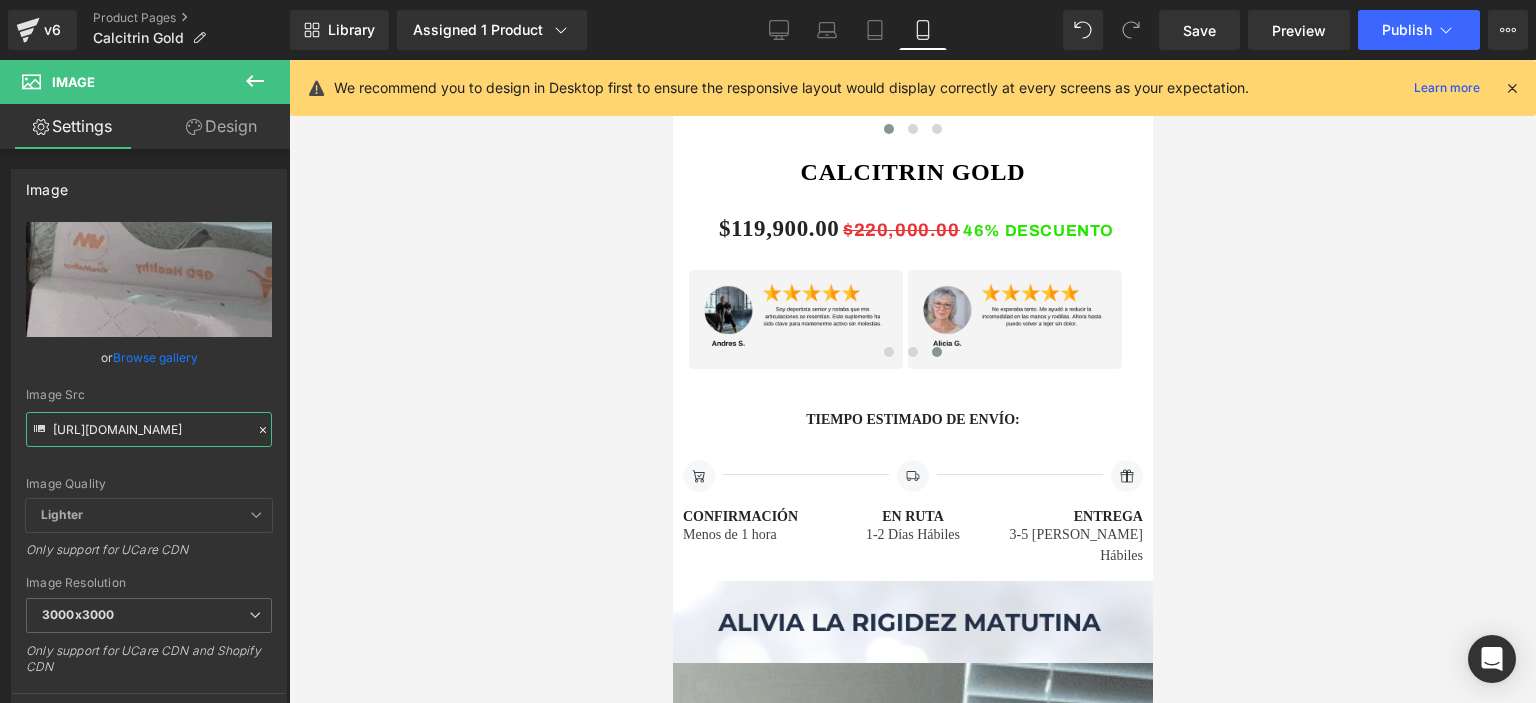 drag, startPoint x: 53, startPoint y: 428, endPoint x: 312, endPoint y: 451, distance: 260.01923 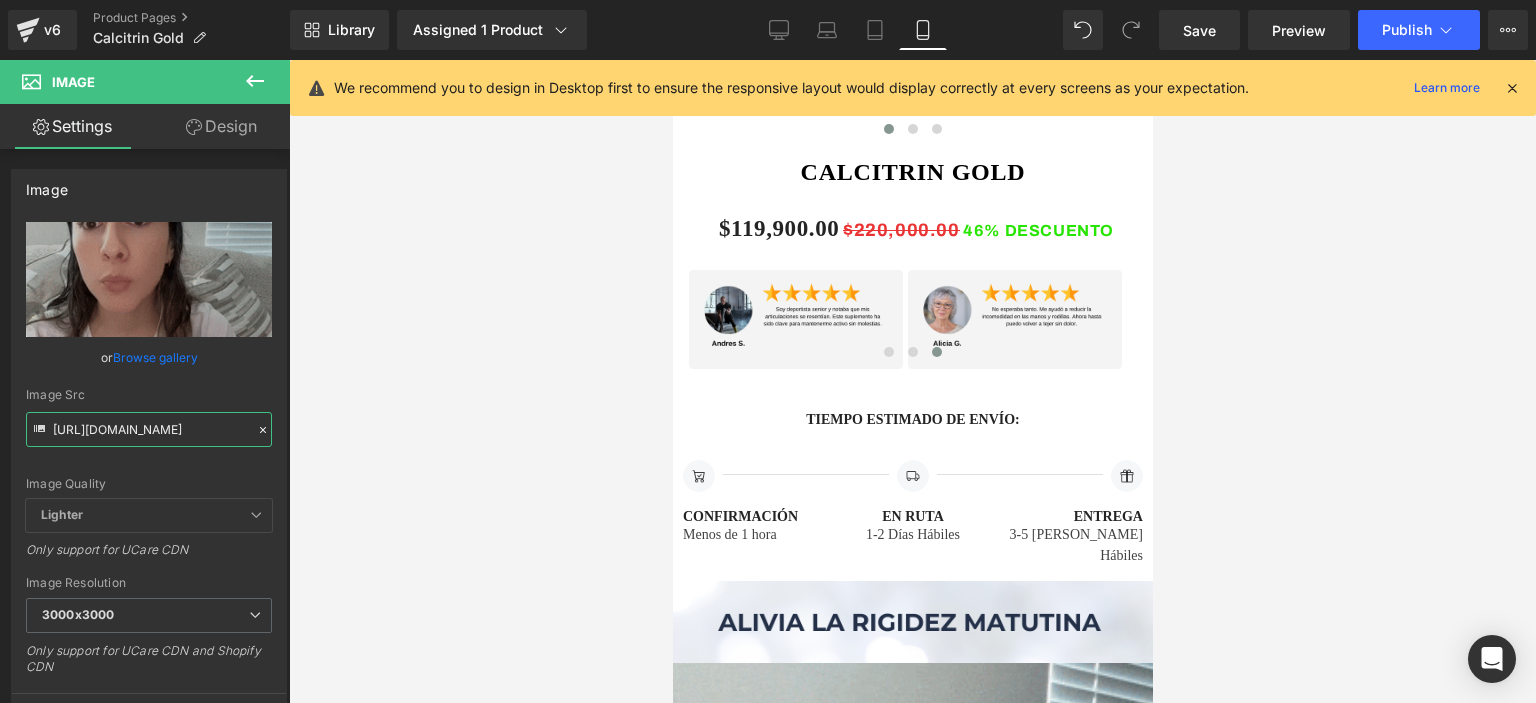 click on "Image  You are previewing how the   will restyle your page. You can not edit Elements in Preset Preview Mode.  v6 Product Pages Calcitrin Gold Library Assigned 1 Product  Product Preview
Calcitrin Gold Manage assigned products Mobile Desktop Laptop Tablet Mobile Save Preview Publish Scheduled View Live Page View with current Template Save Template to Library Schedule Publish  Optimize  Publish Settings Shortcuts We recommend you to design in Desktop first to ensure the responsive layout would display correctly at every screens as your expectation. Learn more  Your page can’t be published   You've reached the maximum number of published pages on your plan  (12/999999).  You need to upgrade your plan or unpublish all your pages to get 1 publish slot.   Unpublish pages   Upgrade plan  Elements Global Style Base Row  rows, columns, layouts, div Heading  headings, titles, h1,h2,h3,h4,h5,h6 Text Block  texts, paragraphs, contents, blocks Image  images, photos, alts, uploads Icon  icons, symbols Banner" at bounding box center [768, 368] 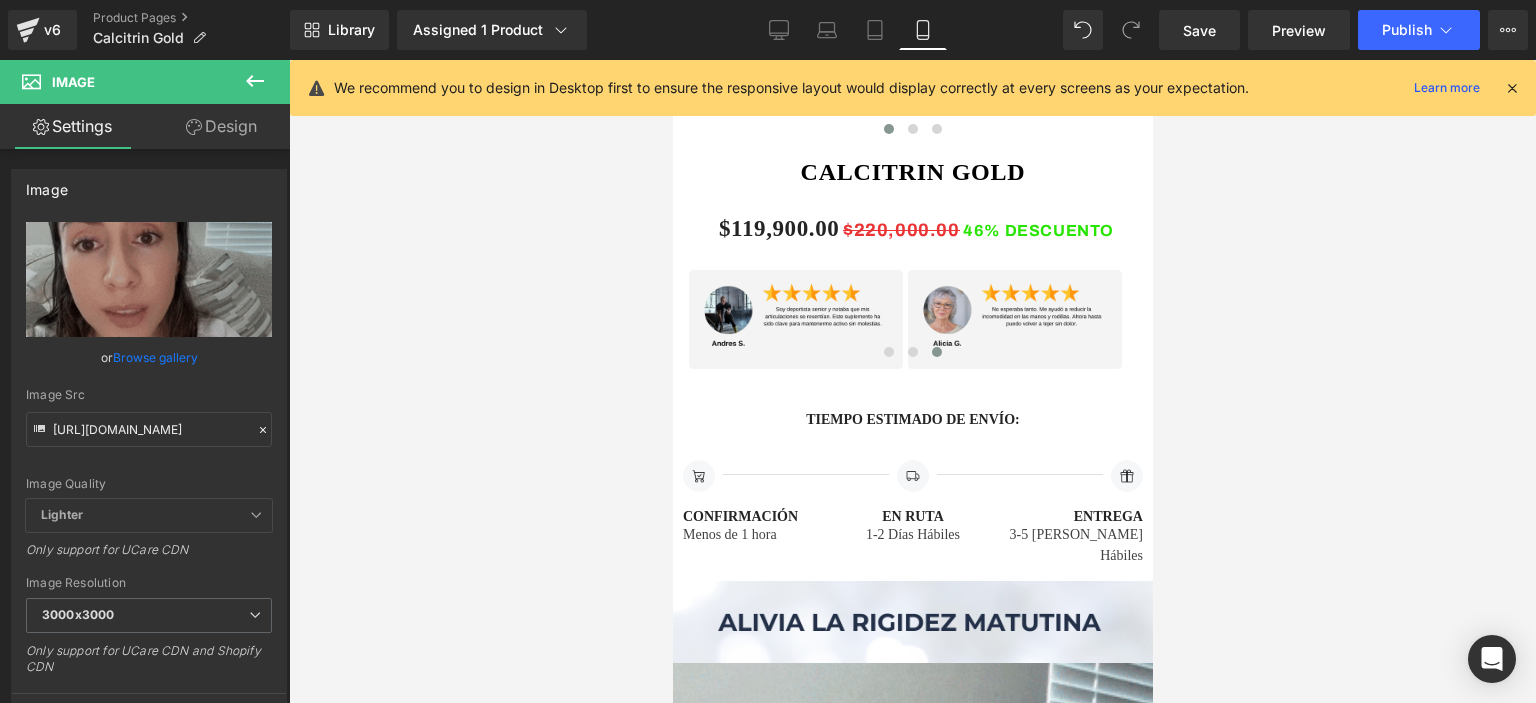 scroll, scrollTop: 0, scrollLeft: 0, axis: both 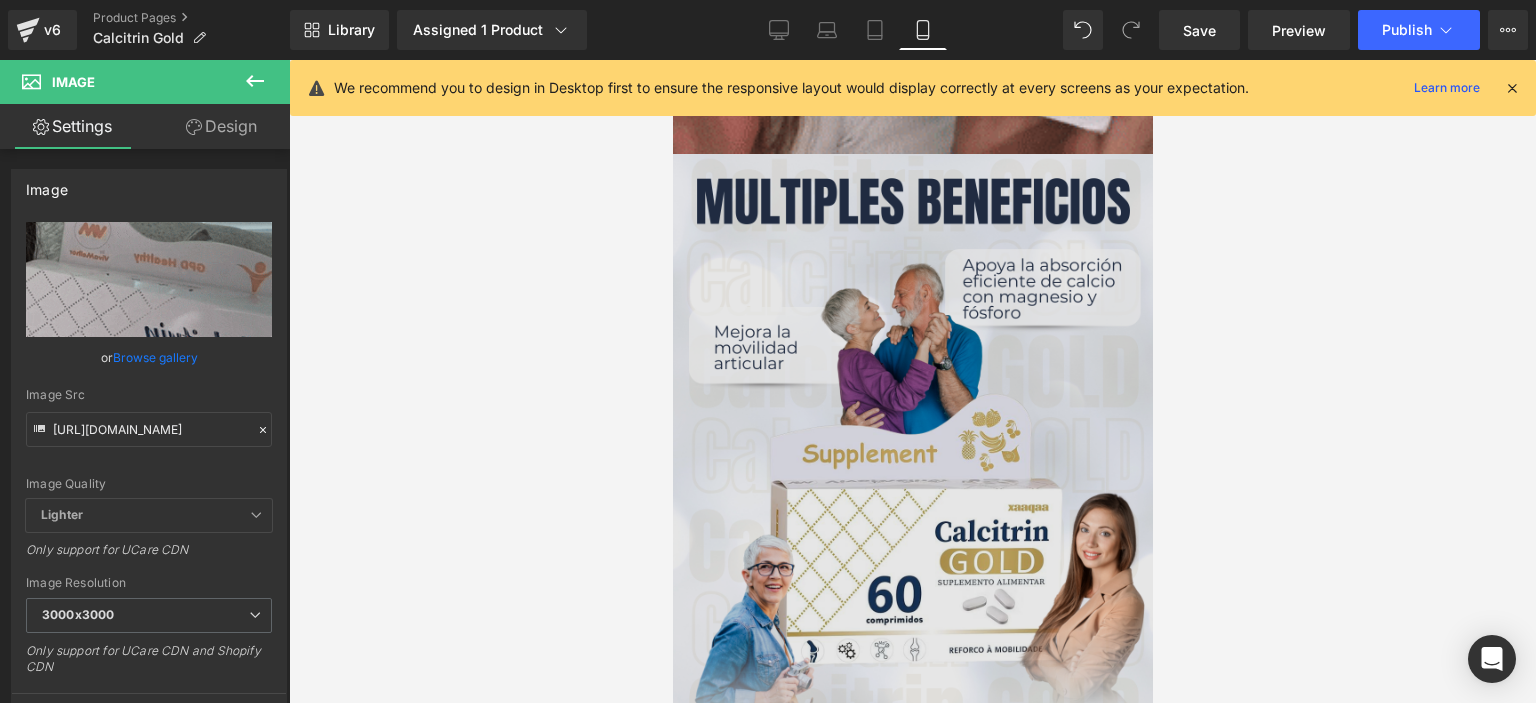 click at bounding box center [912, 498] 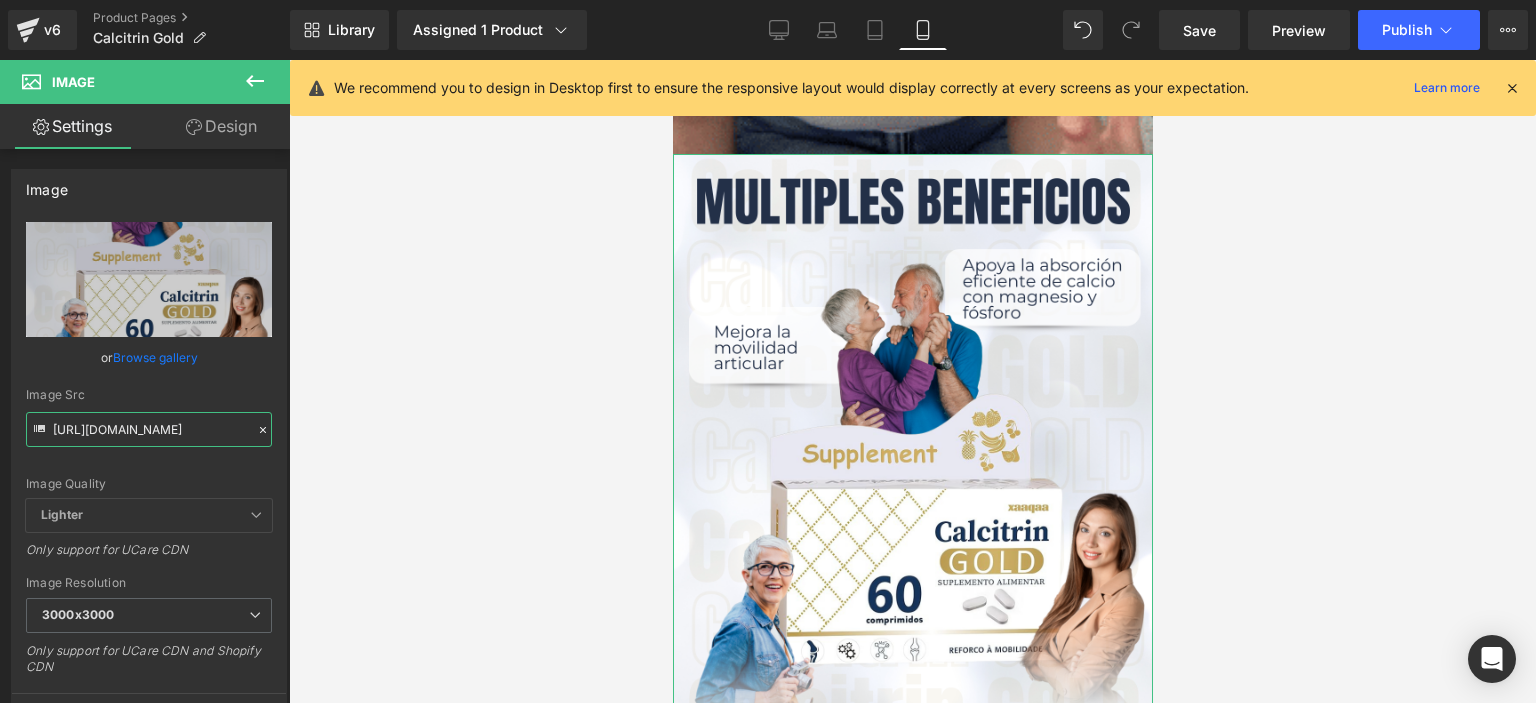 scroll, scrollTop: 0, scrollLeft: 26, axis: horizontal 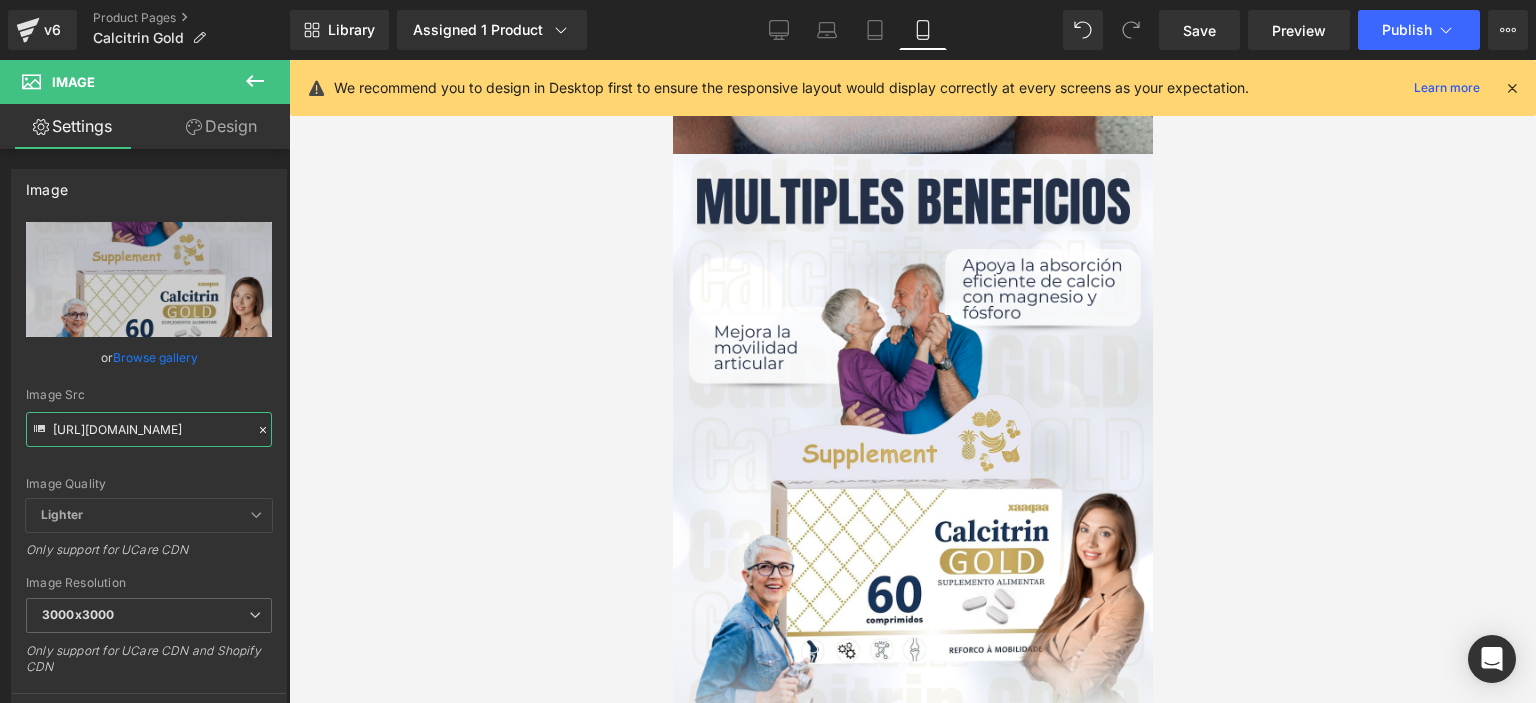 drag, startPoint x: 55, startPoint y: 428, endPoint x: 363, endPoint y: 452, distance: 308.93365 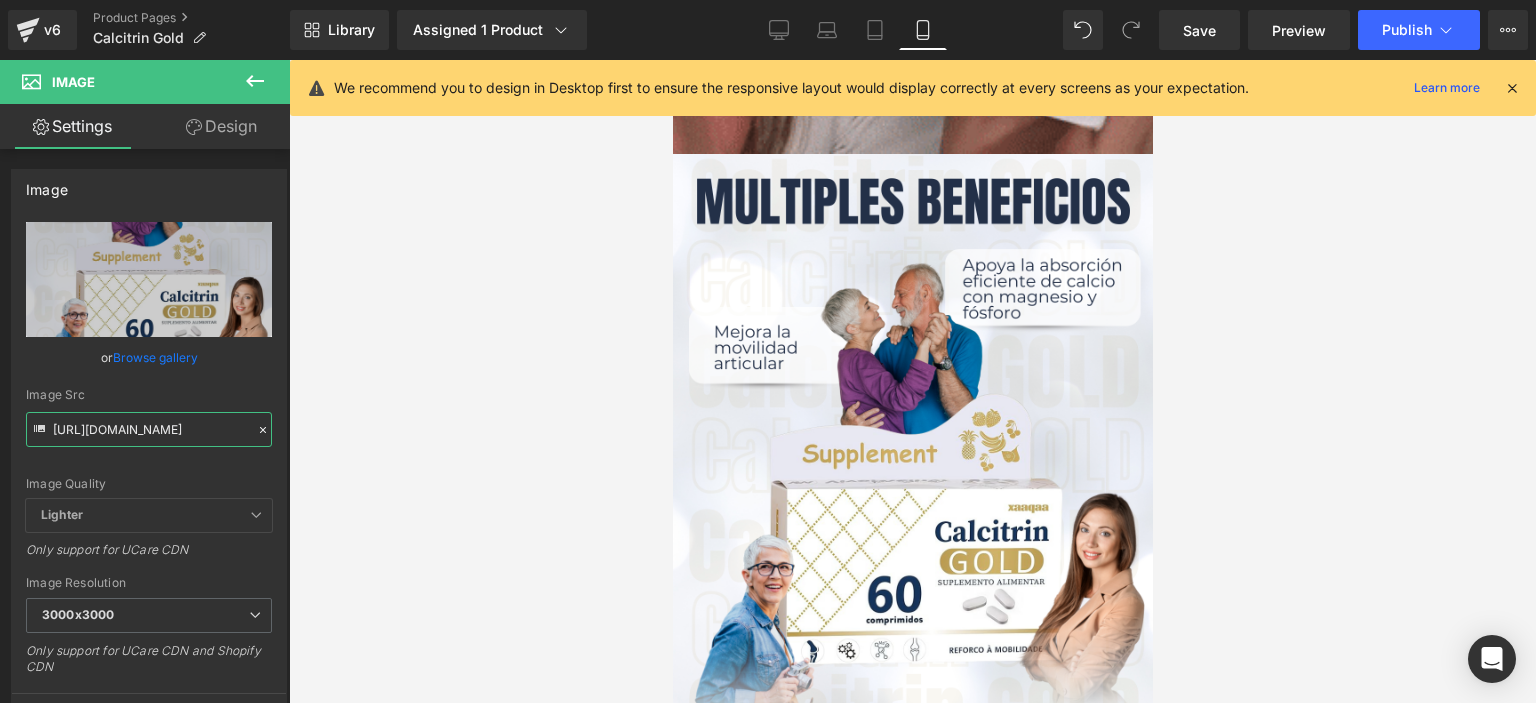 click on "Image  You are previewing how the   will restyle your page. You can not edit Elements in Preset Preview Mode.  v6 Product Pages Calcitrin Gold Library Assigned 1 Product  Product Preview
Calcitrin Gold Manage assigned products Mobile Desktop Laptop Tablet Mobile Save Preview Publish Scheduled View Live Page View with current Template Save Template to Library Schedule Publish  Optimize  Publish Settings Shortcuts We recommend you to design in Desktop first to ensure the responsive layout would display correctly at every screens as your expectation. Learn more  Your page can’t be published   You've reached the maximum number of published pages on your plan  (12/999999).  You need to upgrade your plan or unpublish all your pages to get 1 publish slot.   Unpublish pages   Upgrade plan  Elements Global Style Base Row  rows, columns, layouts, div Heading  headings, titles, h1,h2,h3,h4,h5,h6 Text Block  texts, paragraphs, contents, blocks Image  images, photos, alts, uploads Icon  icons, symbols Banner" at bounding box center (768, 368) 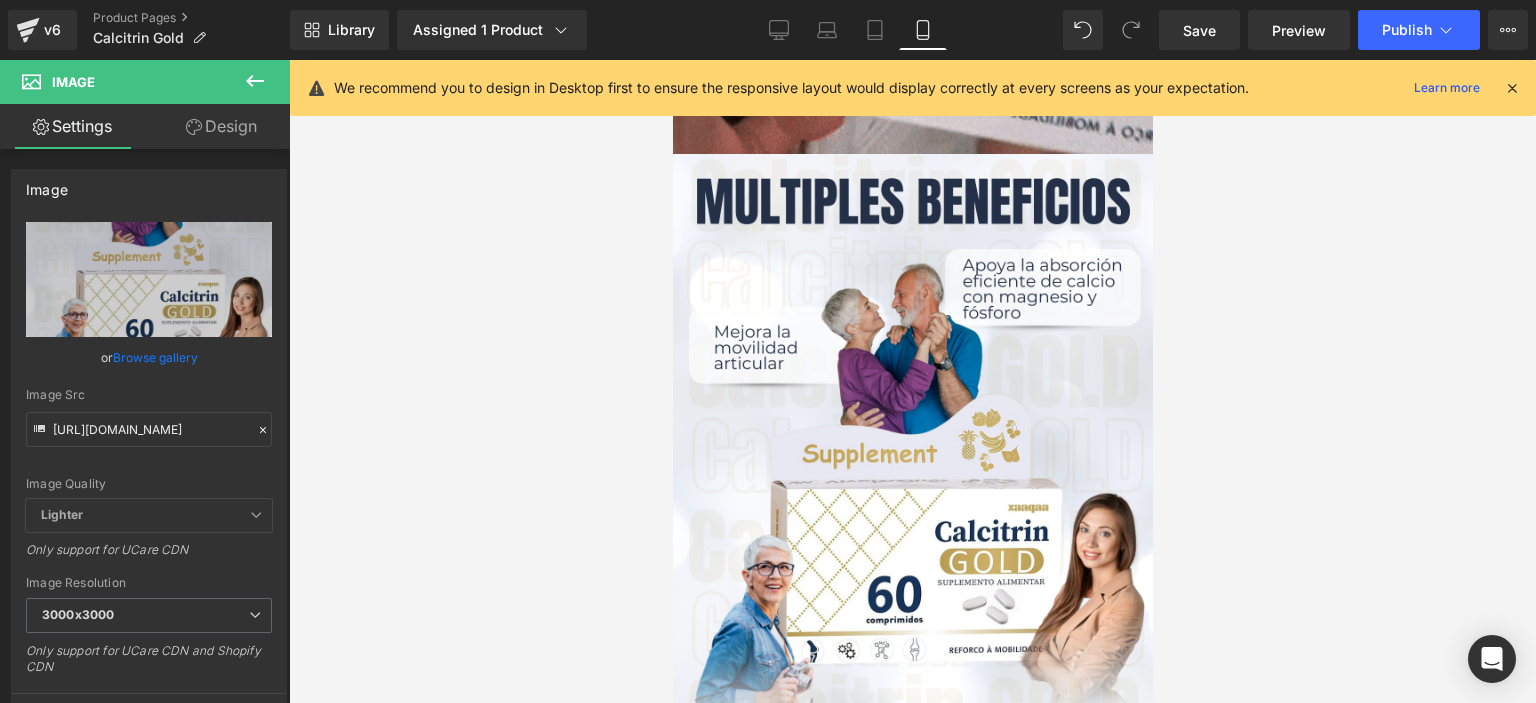 scroll, scrollTop: 0, scrollLeft: 0, axis: both 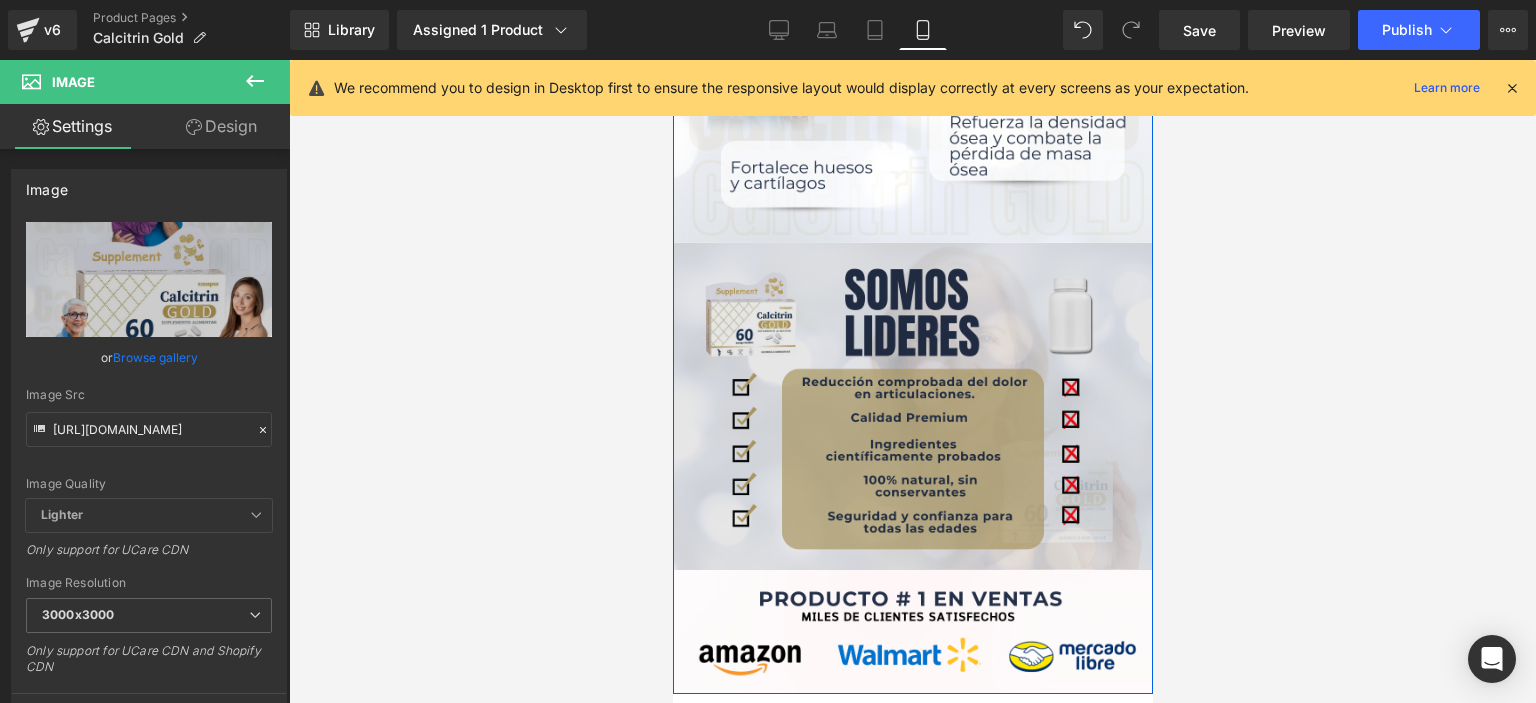 click at bounding box center [912, 406] 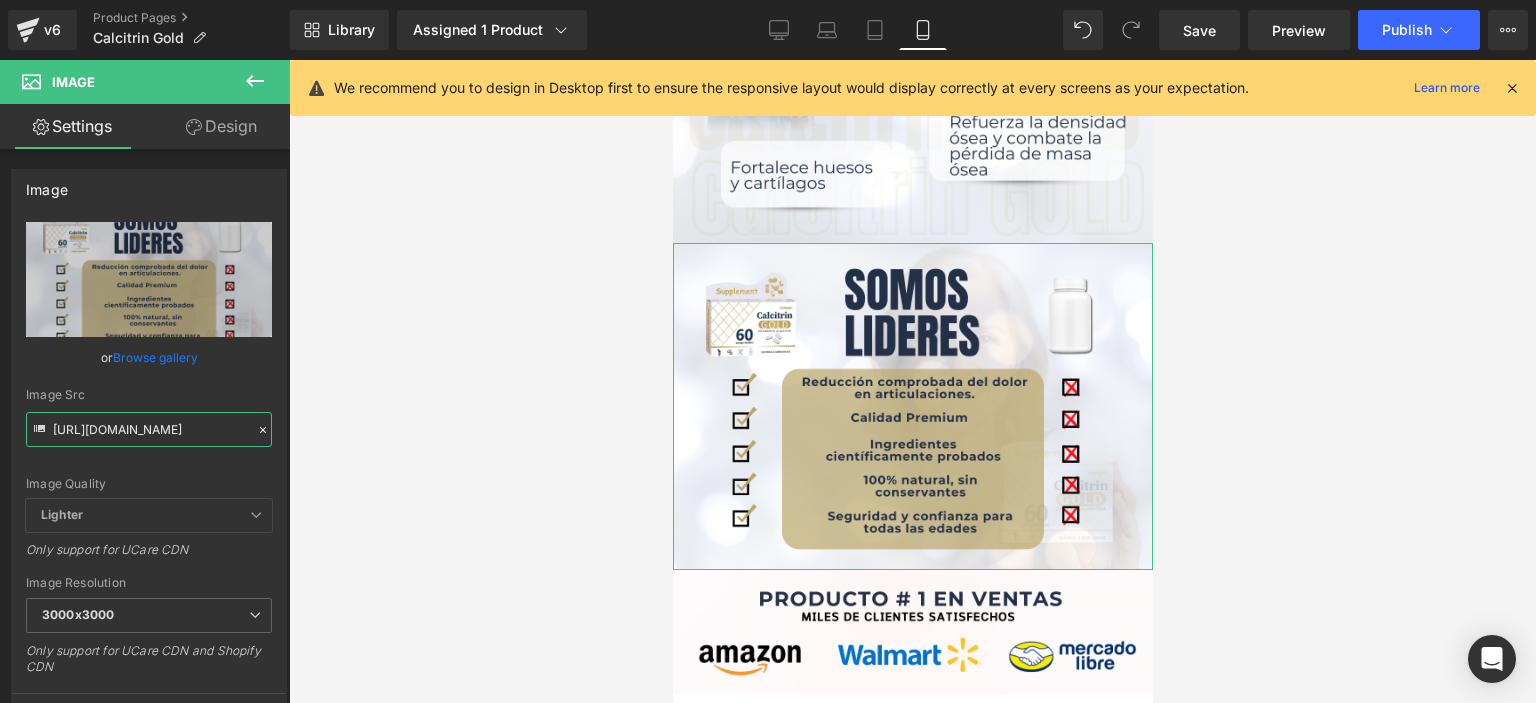 scroll, scrollTop: 0, scrollLeft: 28, axis: horizontal 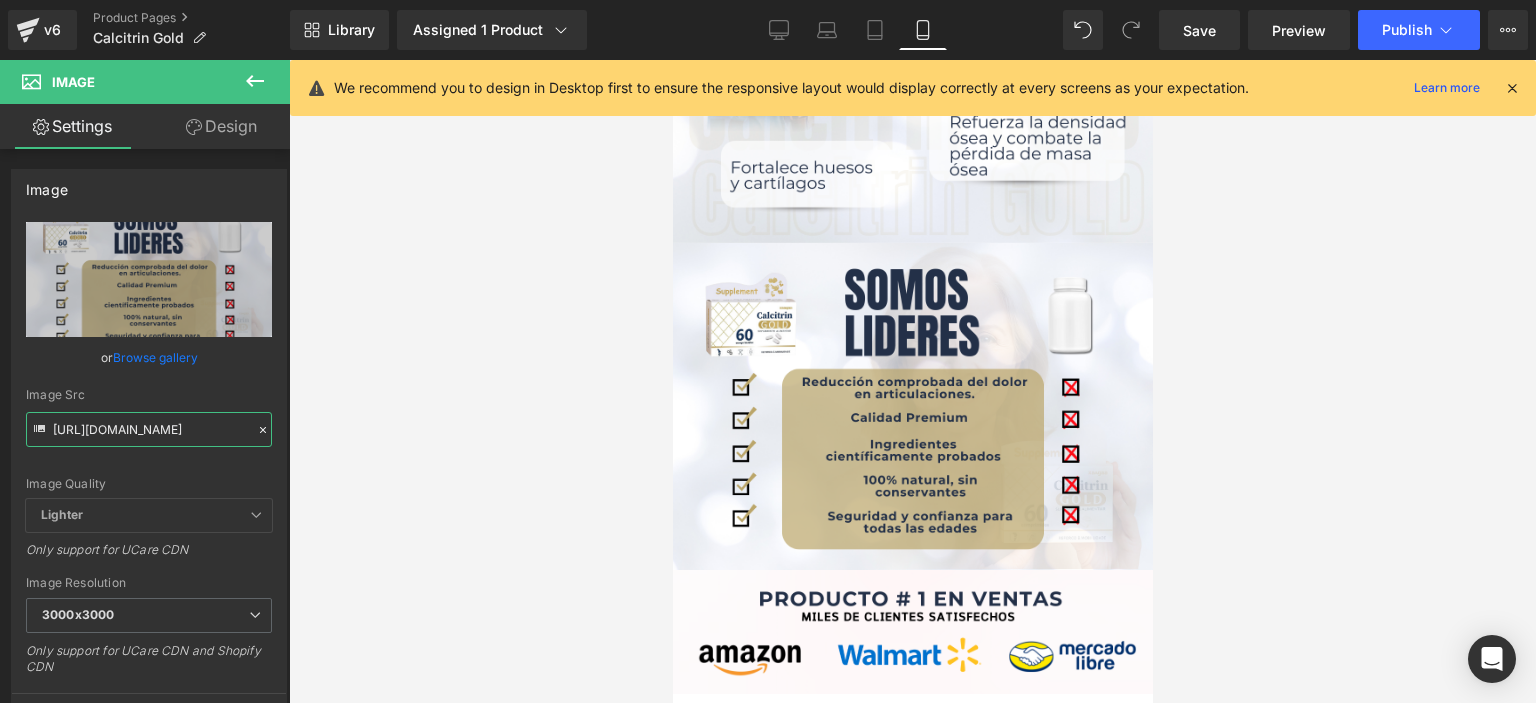 drag, startPoint x: 51, startPoint y: 427, endPoint x: 335, endPoint y: 442, distance: 284.39584 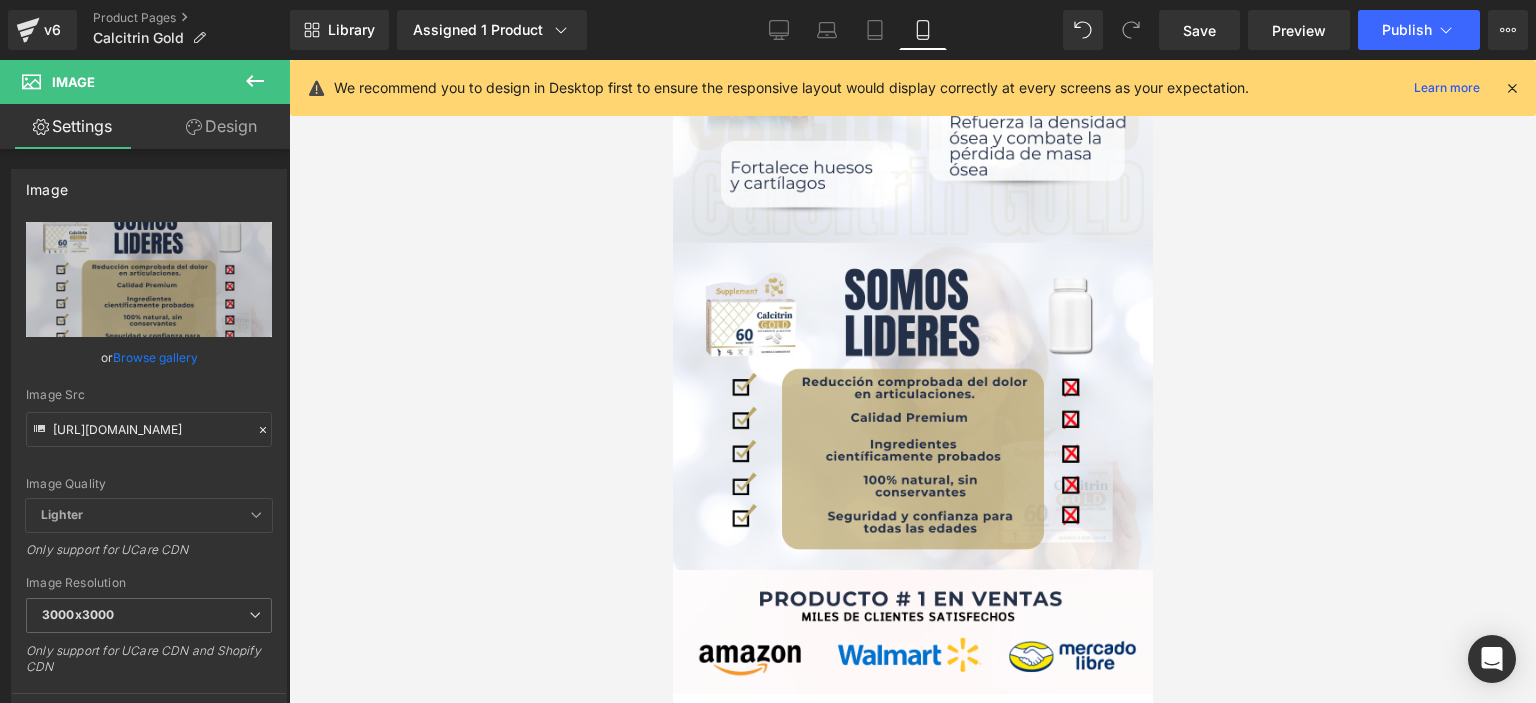 scroll, scrollTop: 0, scrollLeft: 0, axis: both 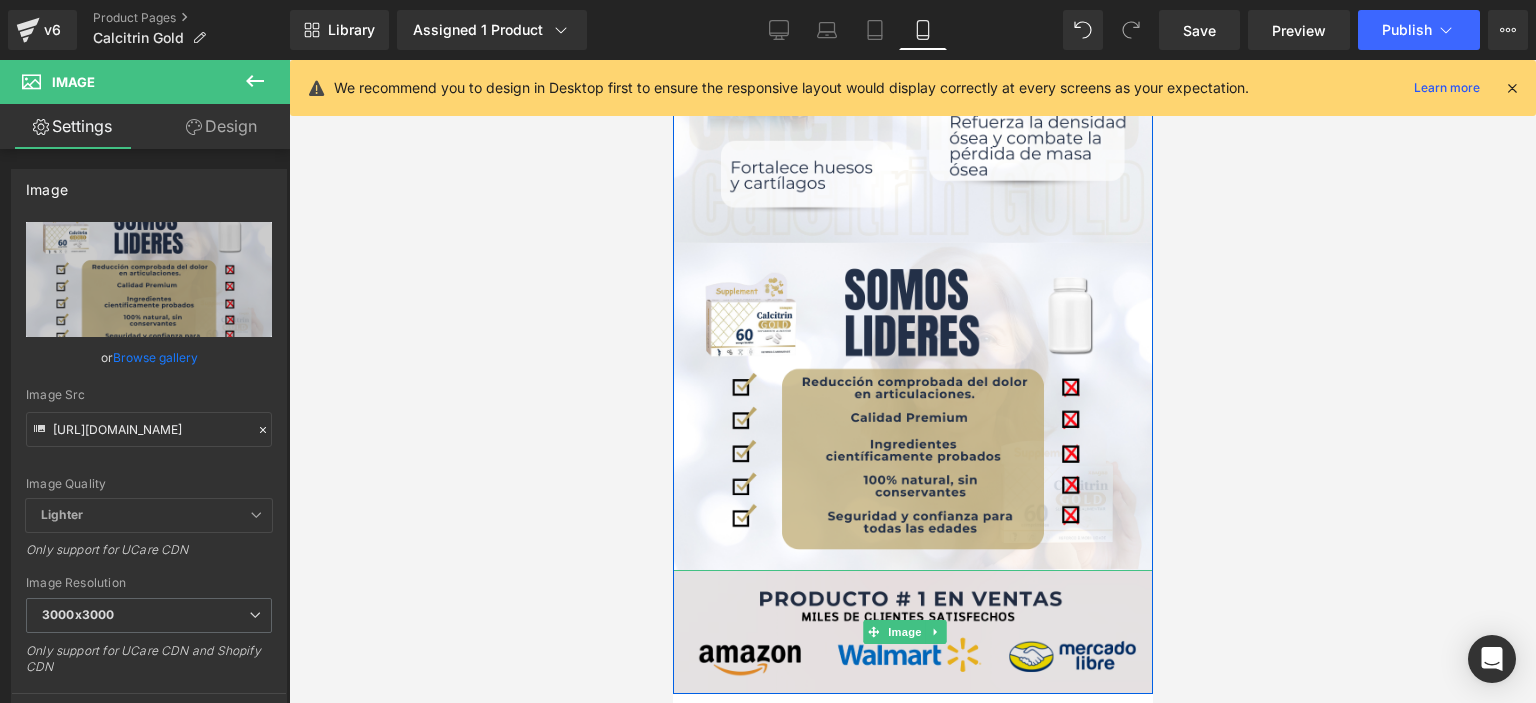 click at bounding box center [912, 632] 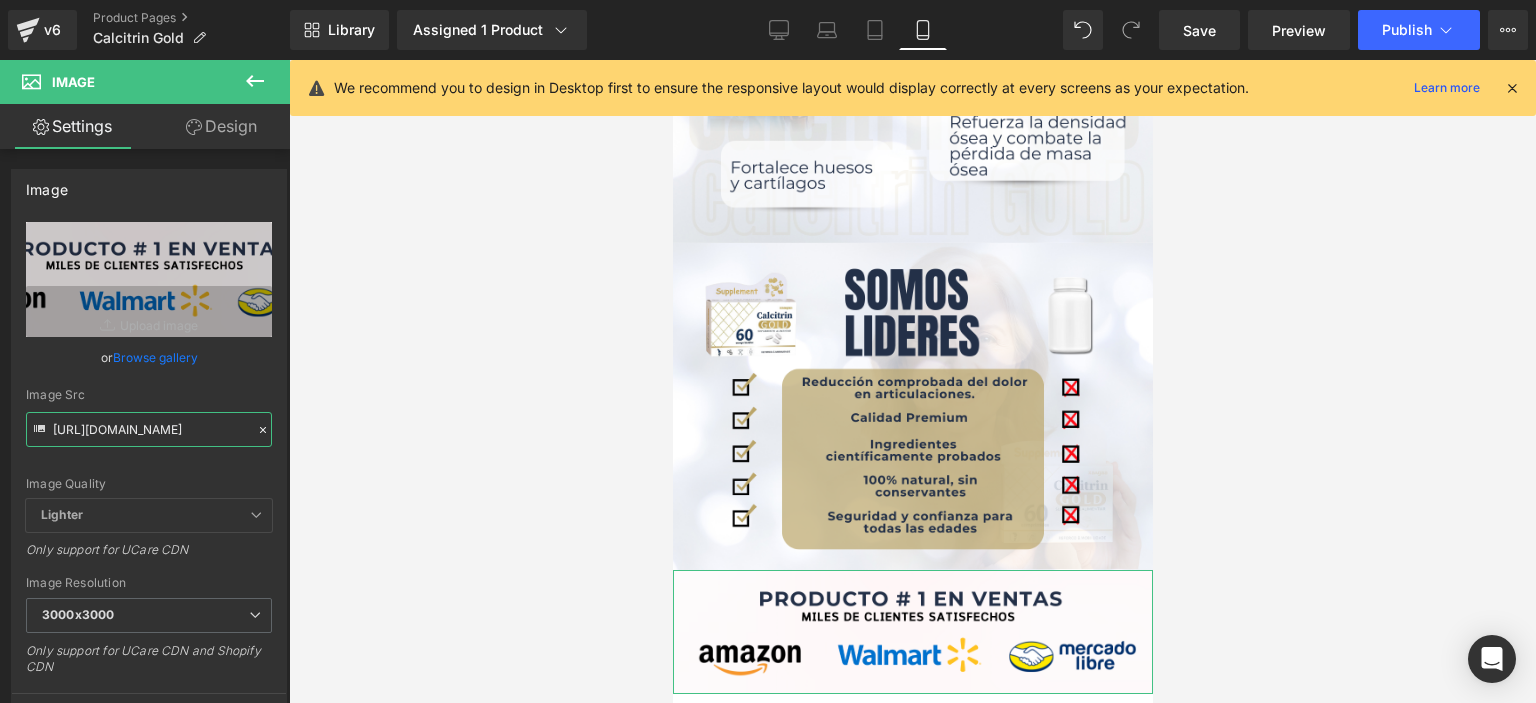 scroll, scrollTop: 0, scrollLeft: 63, axis: horizontal 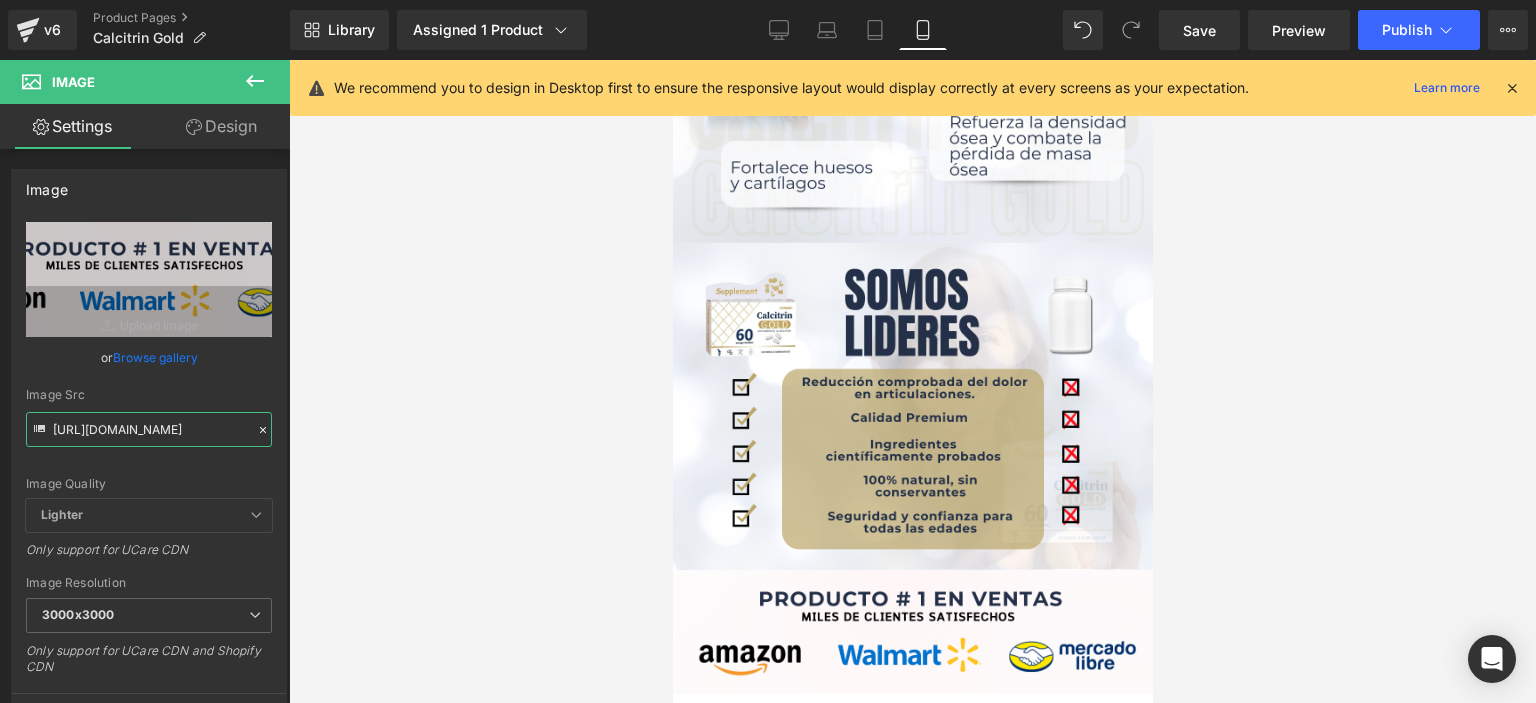 drag, startPoint x: 52, startPoint y: 425, endPoint x: 311, endPoint y: 453, distance: 260.50912 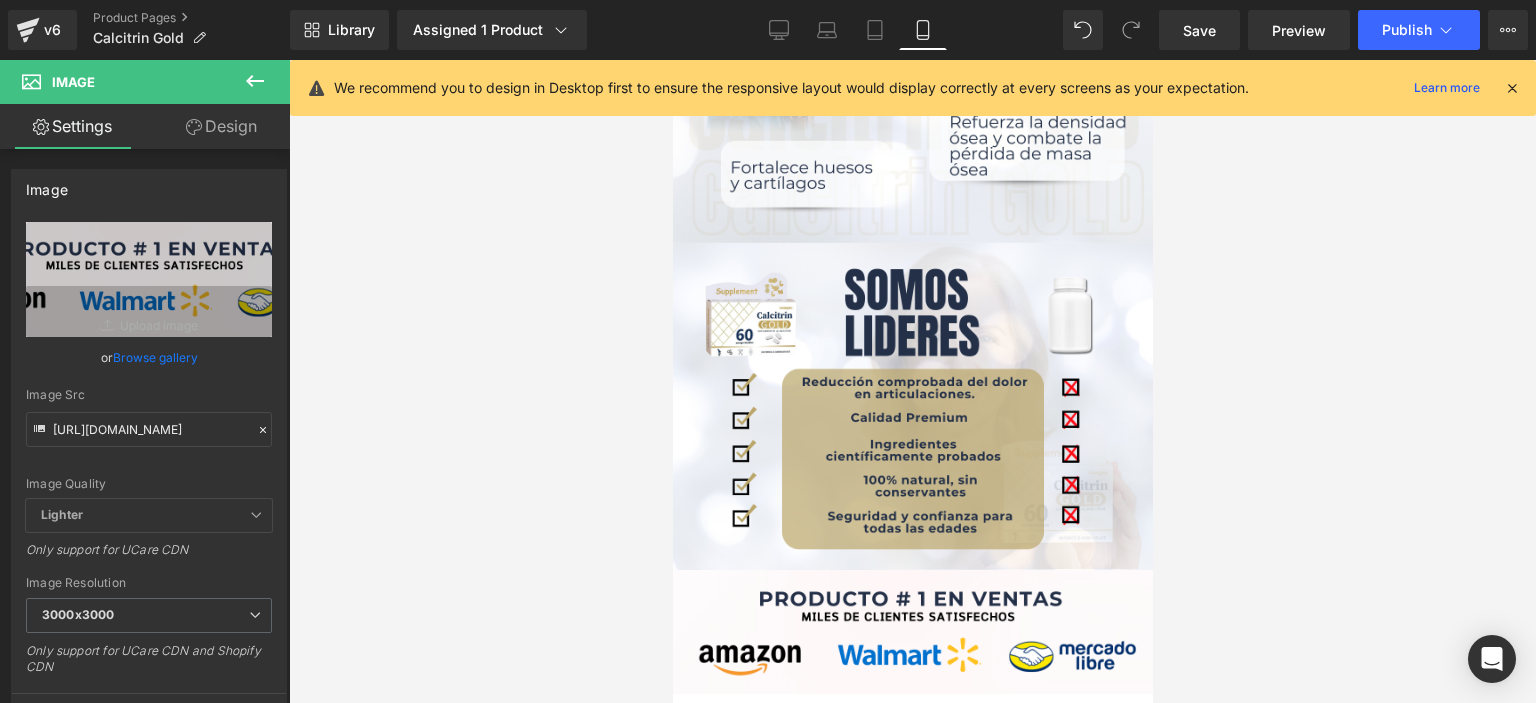 scroll, scrollTop: 0, scrollLeft: 0, axis: both 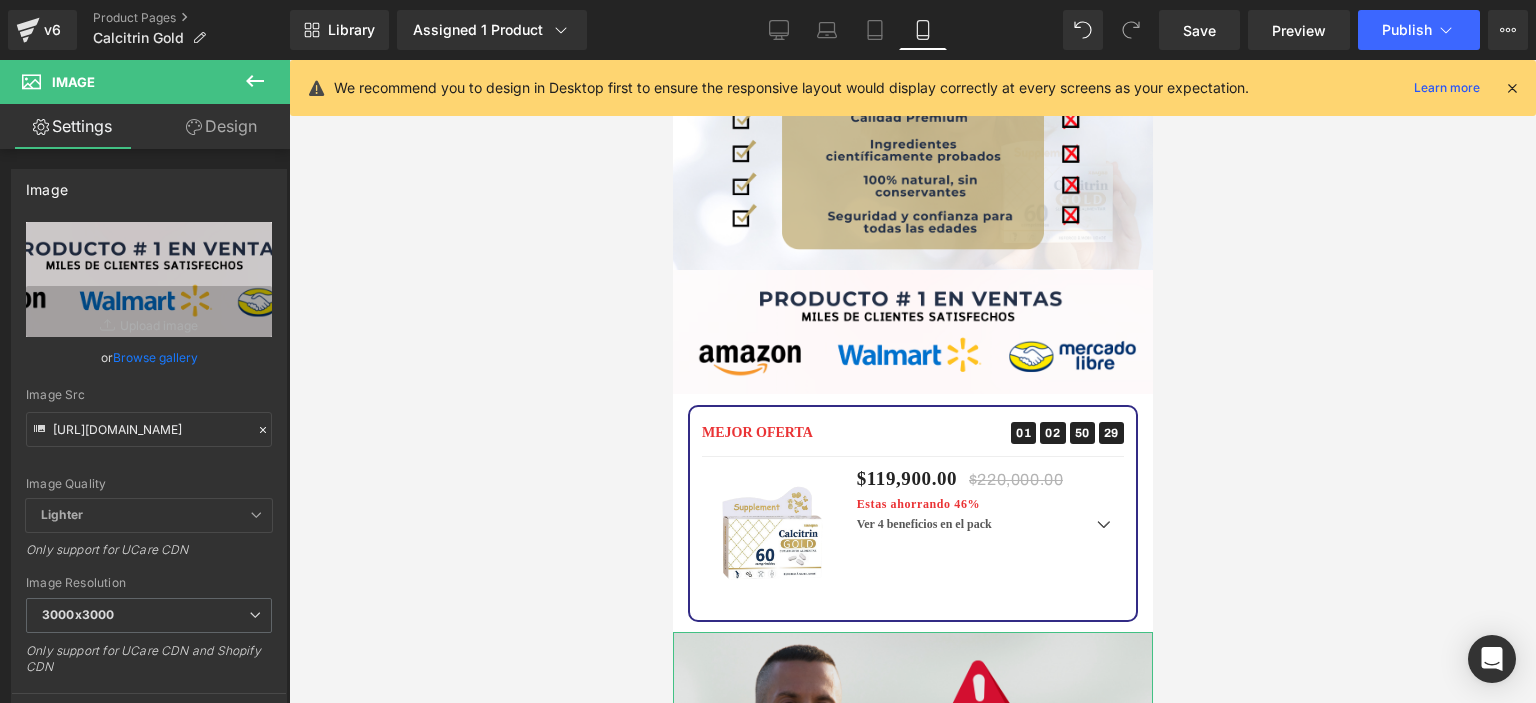 click at bounding box center [912, 970] 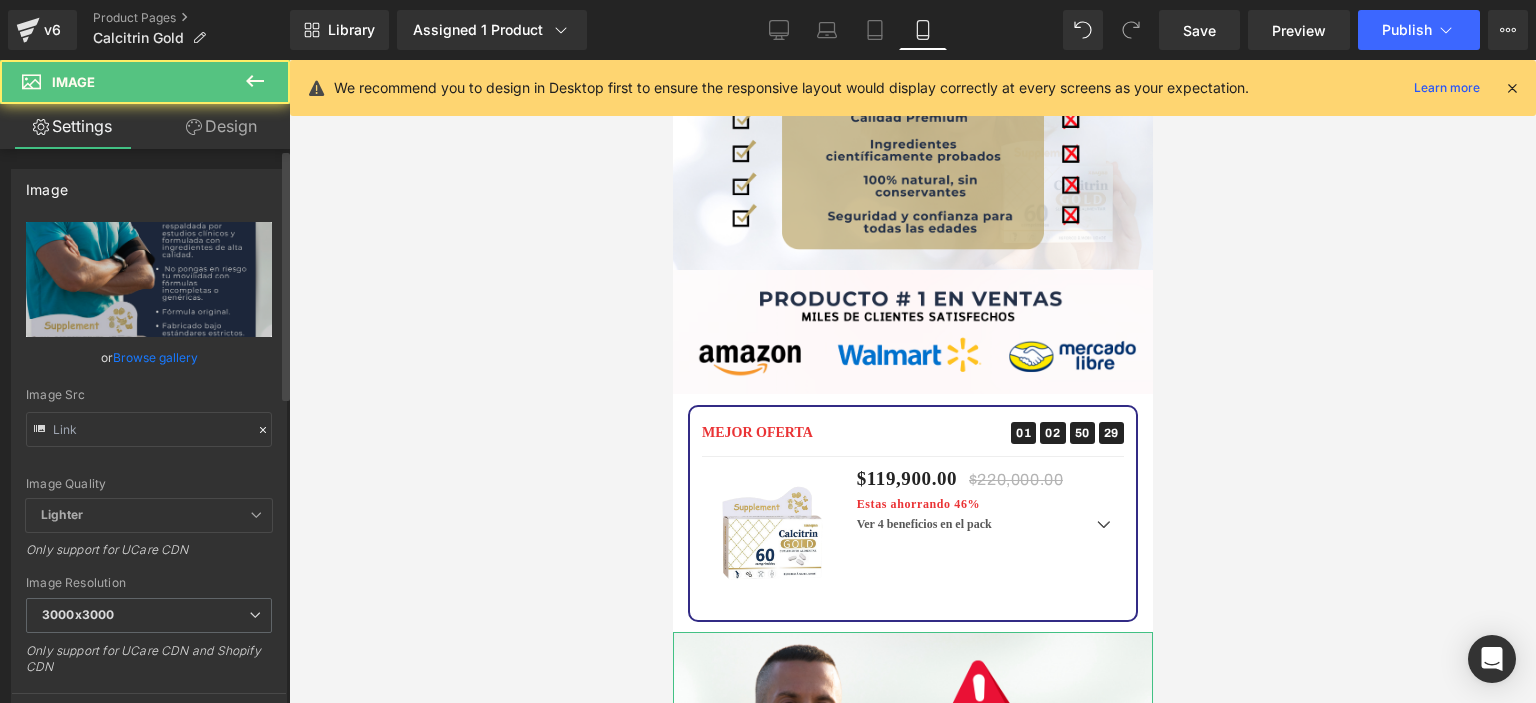 type on "[URL][DOMAIN_NAME]" 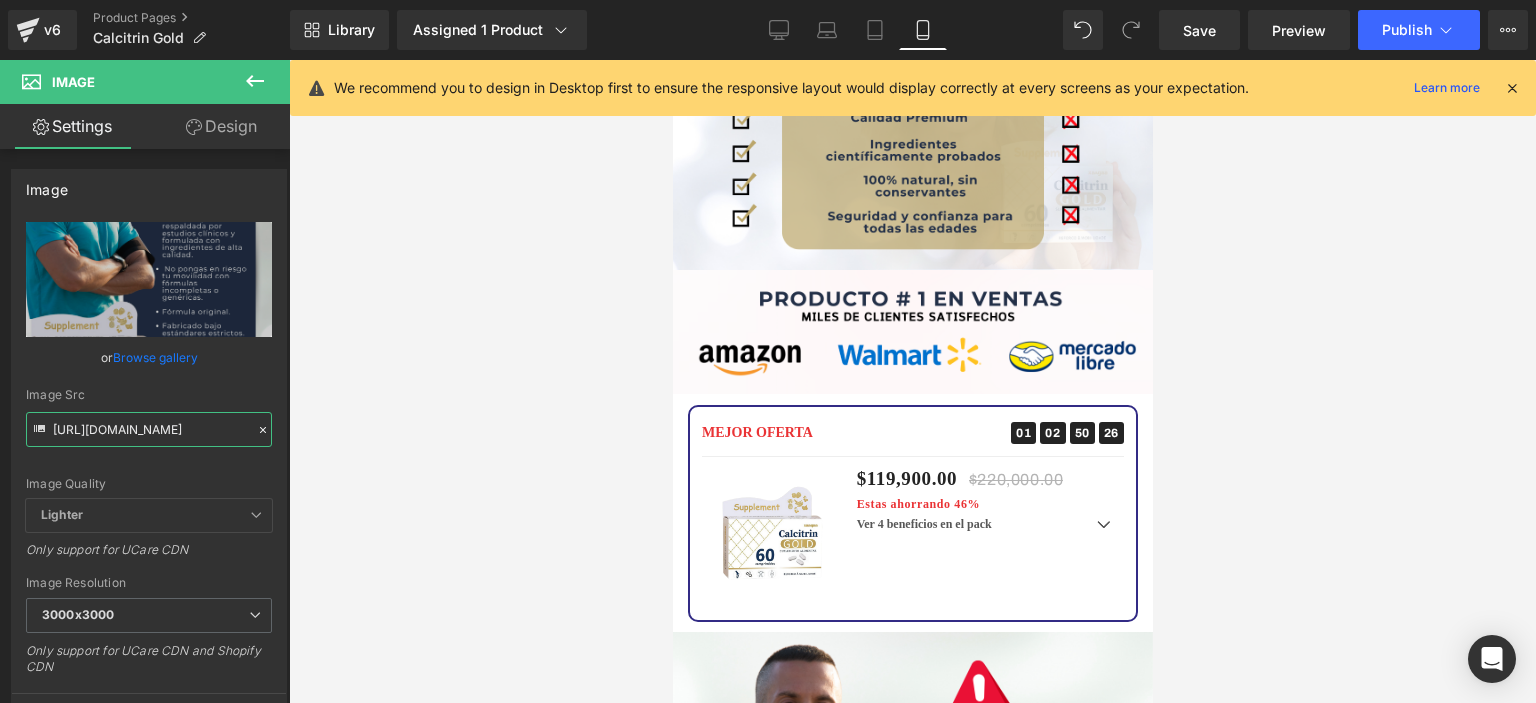 scroll, scrollTop: 0, scrollLeft: 40, axis: horizontal 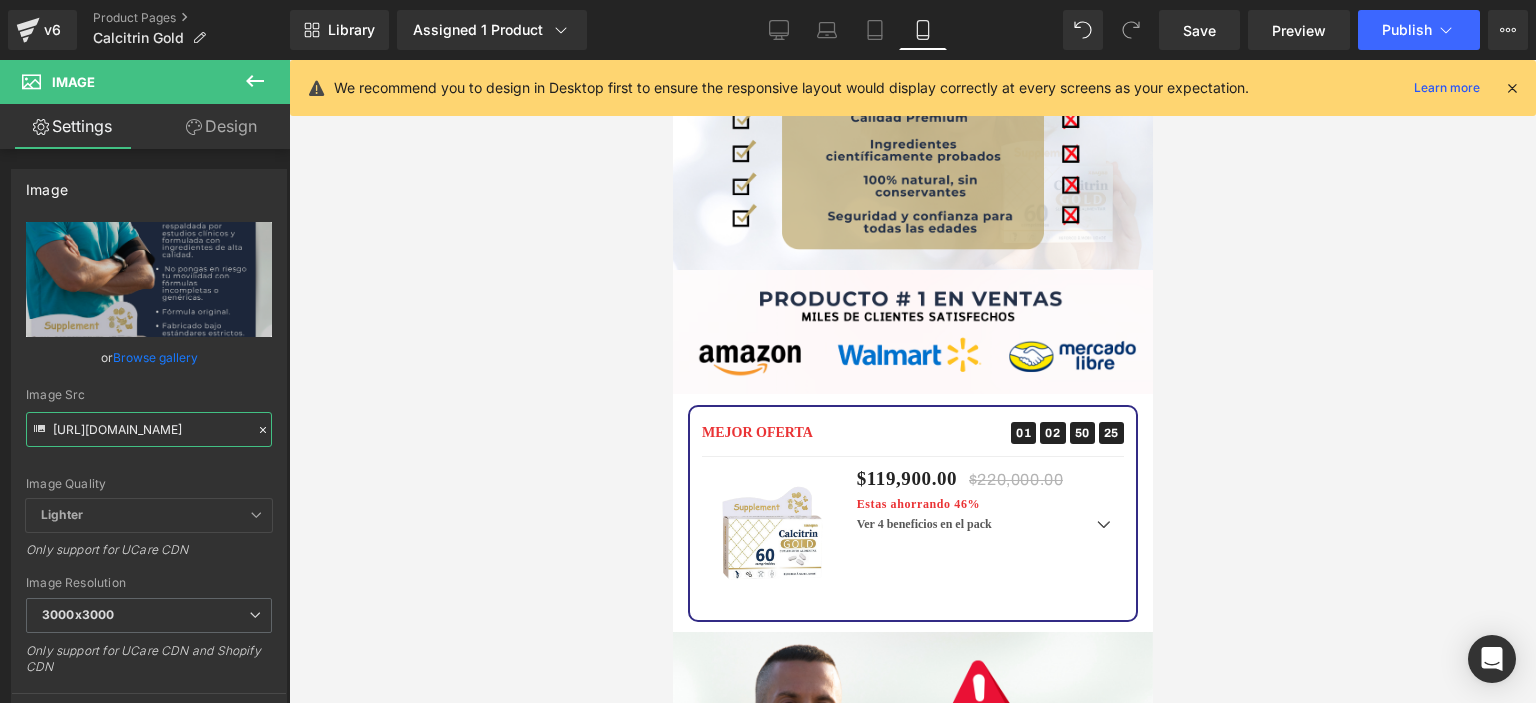 drag, startPoint x: 51, startPoint y: 425, endPoint x: 336, endPoint y: 442, distance: 285.50656 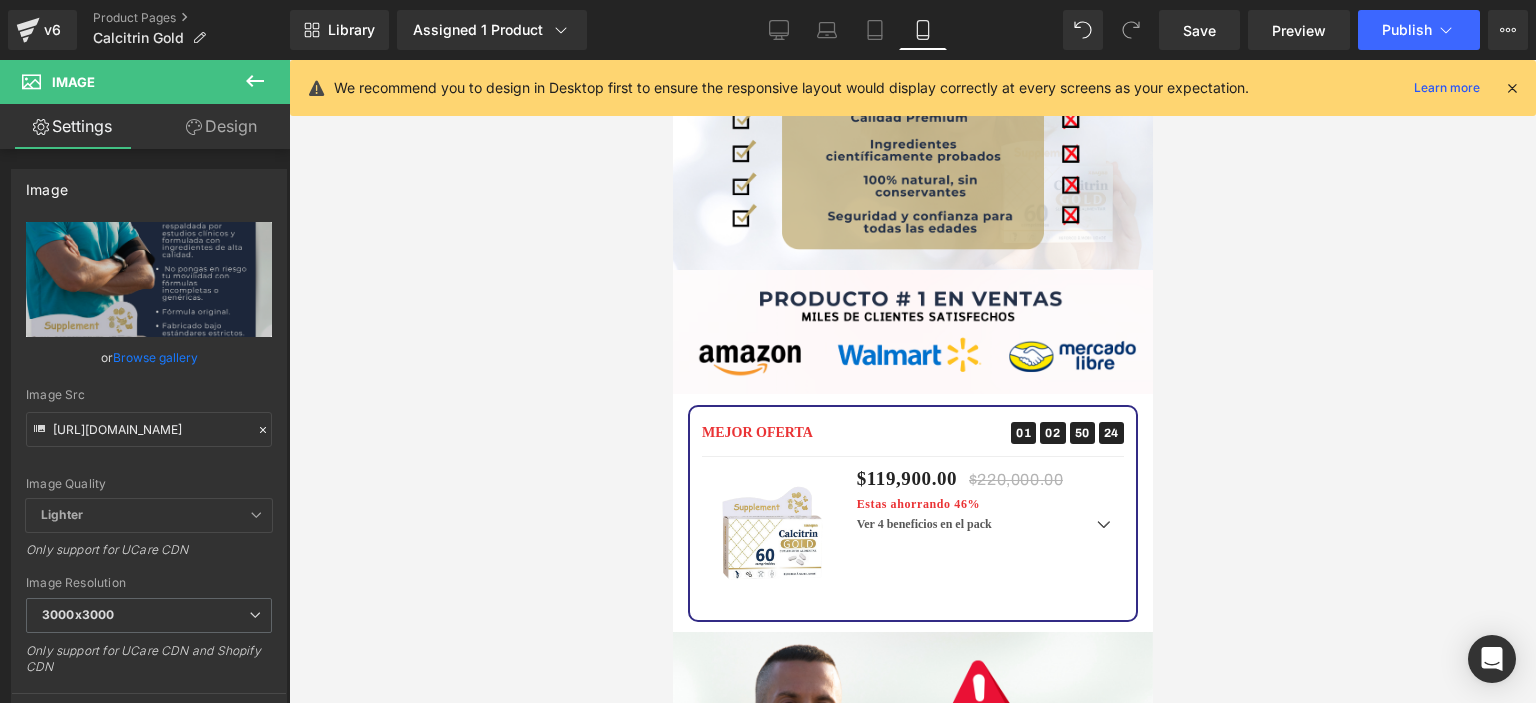 scroll, scrollTop: 0, scrollLeft: 0, axis: both 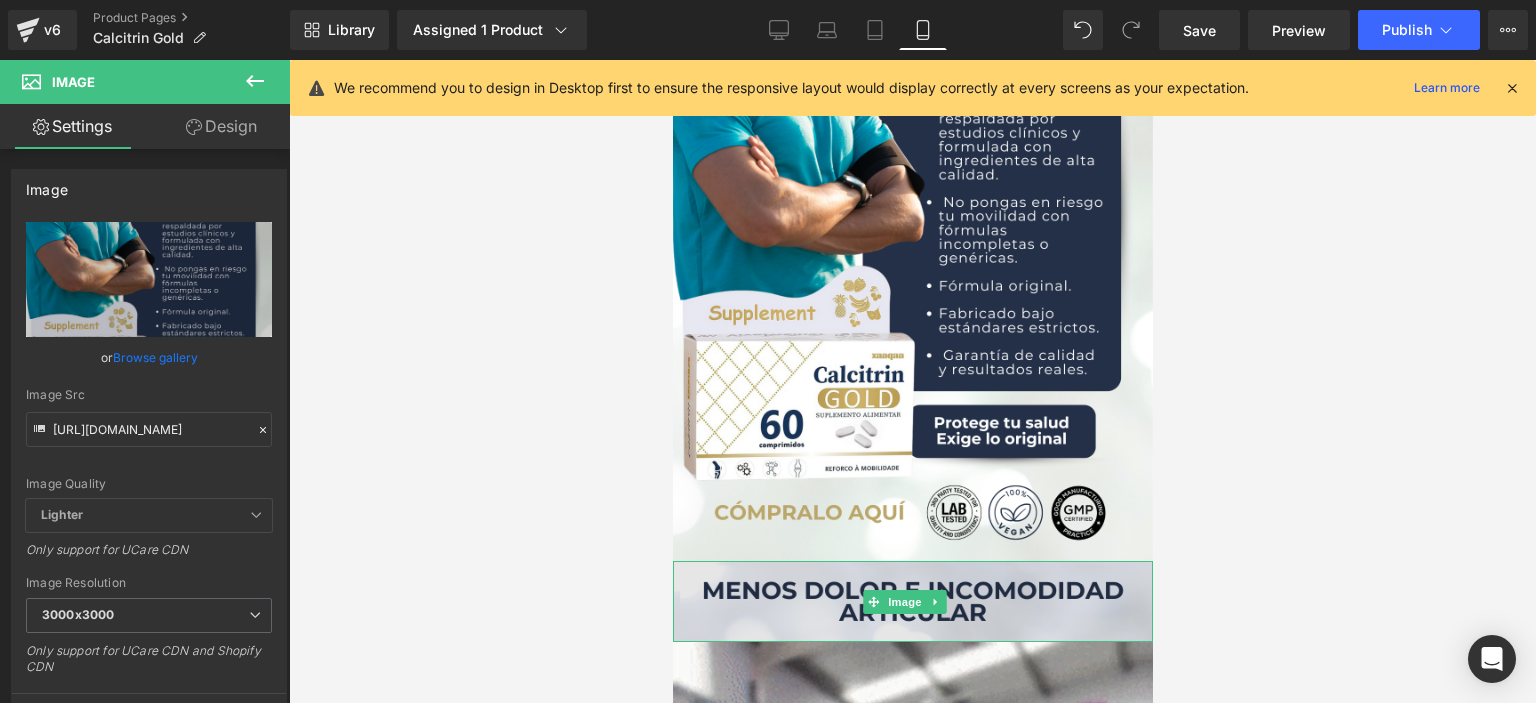 click at bounding box center [912, 602] 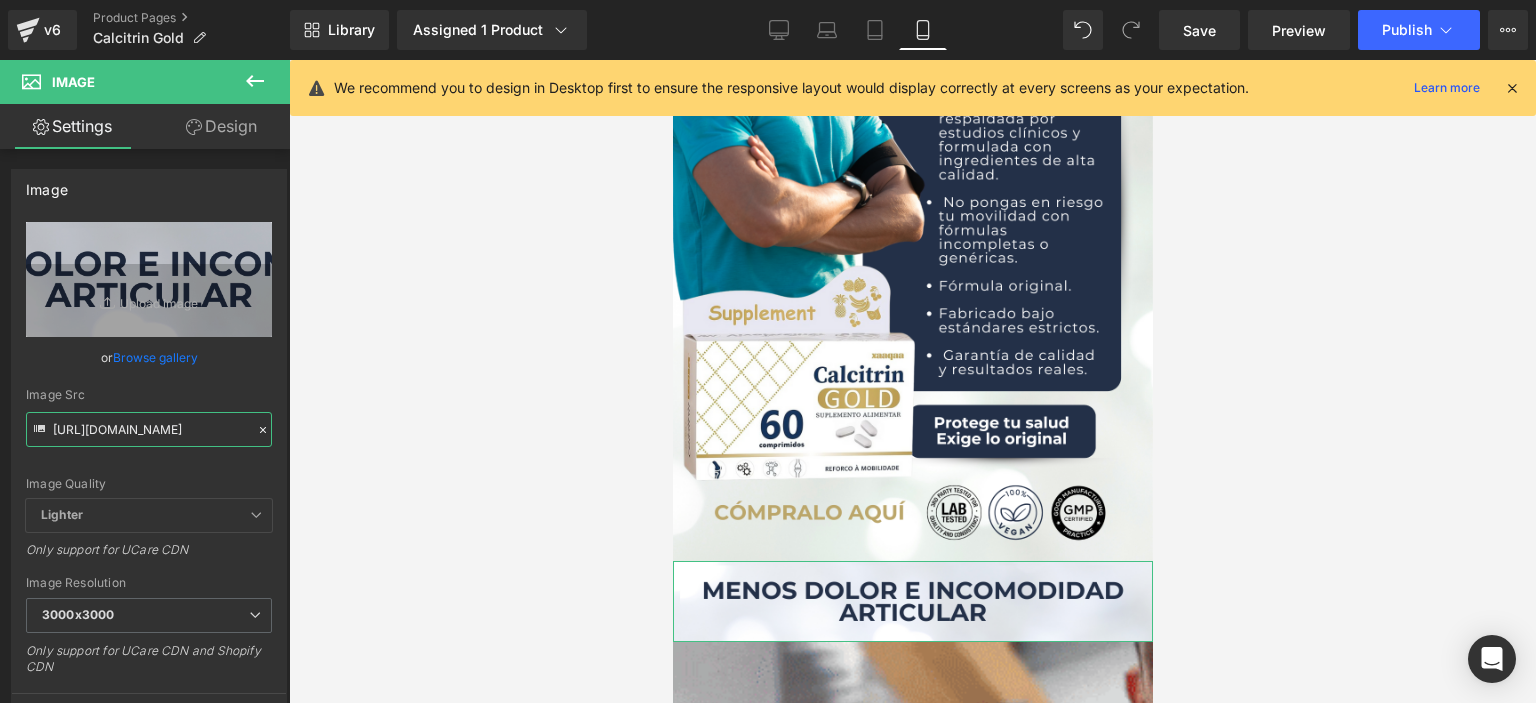 scroll, scrollTop: 0, scrollLeft: 19, axis: horizontal 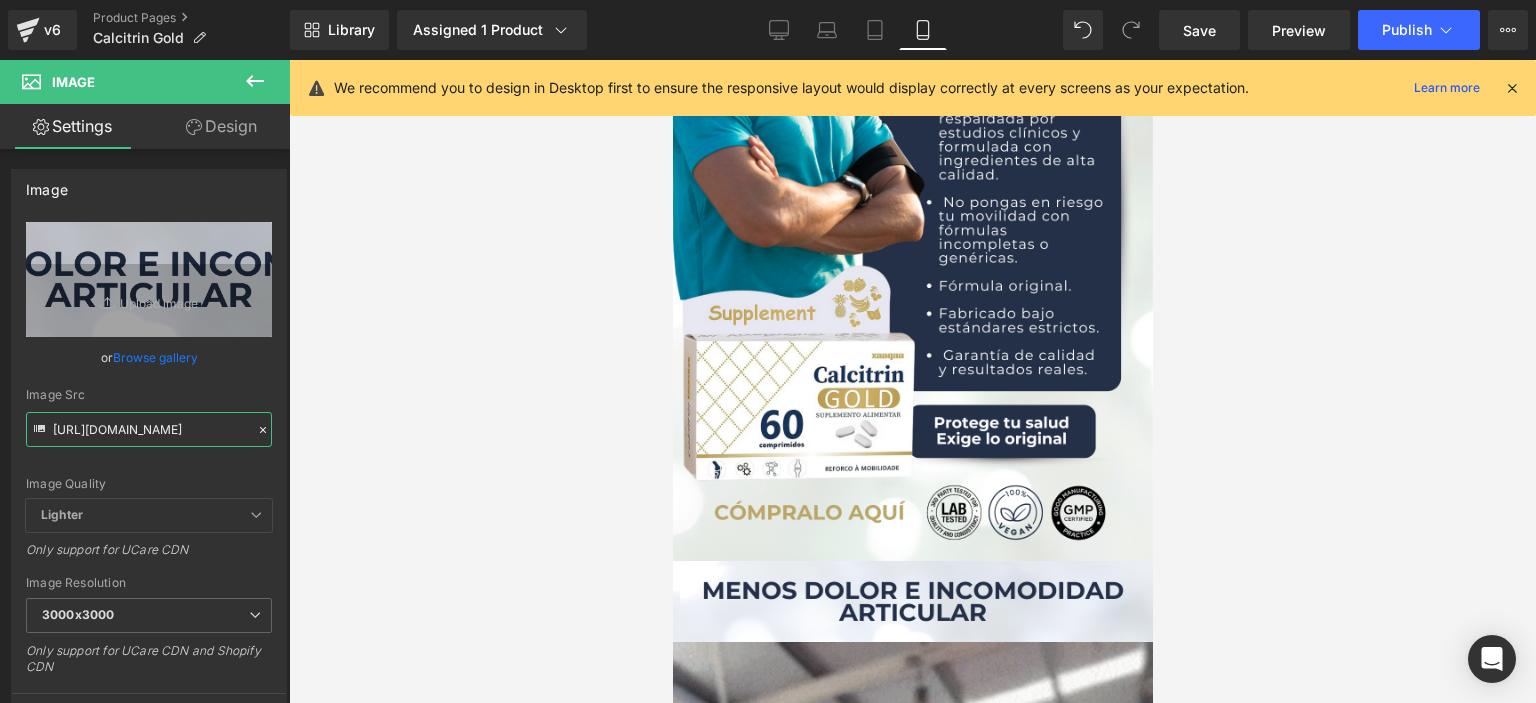 drag, startPoint x: 54, startPoint y: 427, endPoint x: 318, endPoint y: 435, distance: 264.1212 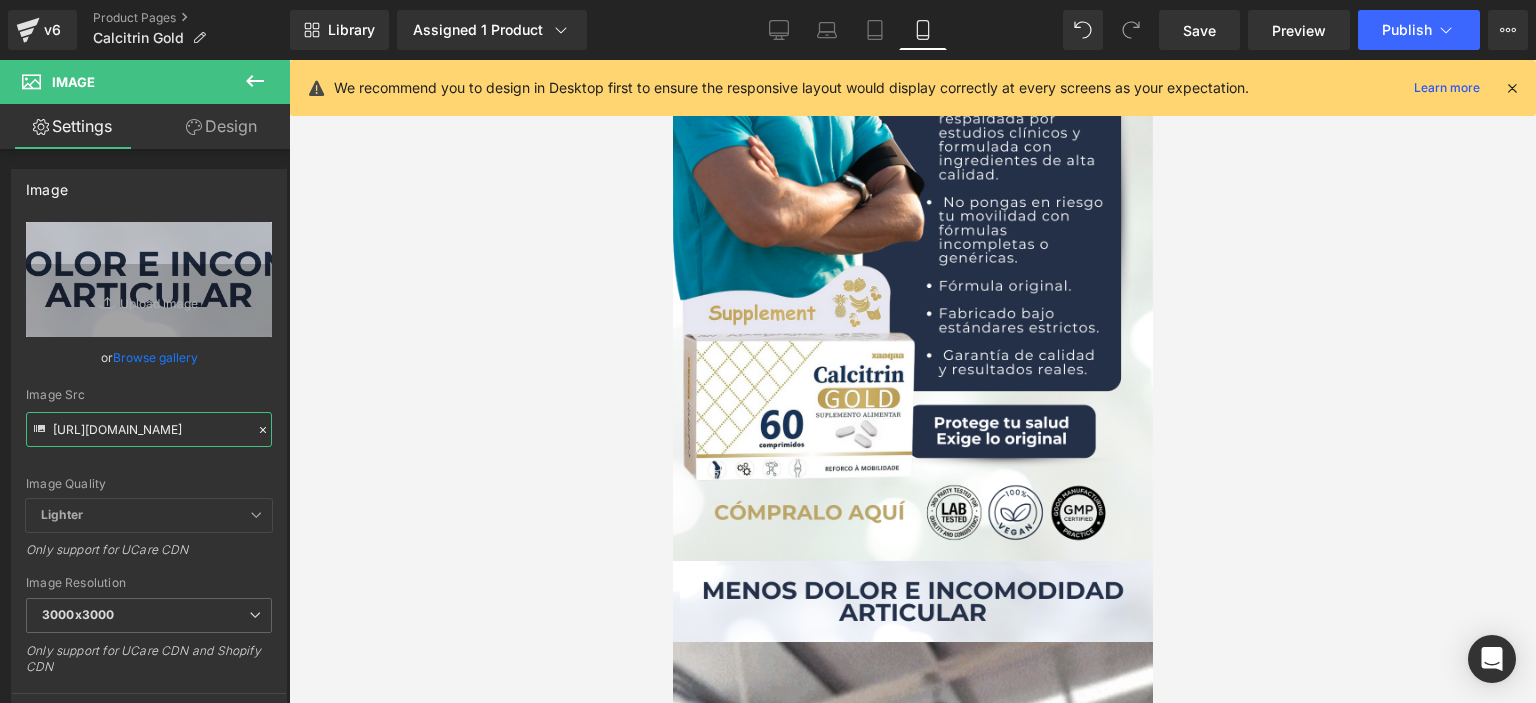 click on "Image  You are previewing how the   will restyle your page. You can not edit Elements in Preset Preview Mode.  v6 Product Pages Calcitrin Gold Library Assigned 1 Product  Product Preview
Calcitrin Gold Manage assigned products Mobile Desktop Laptop Tablet Mobile Save Preview Publish Scheduled View Live Page View with current Template Save Template to Library Schedule Publish  Optimize  Publish Settings Shortcuts We recommend you to design in Desktop first to ensure the responsive layout would display correctly at every screens as your expectation. Learn more  Your page can’t be published   You've reached the maximum number of published pages on your plan  (12/999999).  You need to upgrade your plan or unpublish all your pages to get 1 publish slot.   Unpublish pages   Upgrade plan  Elements Global Style Base Row  rows, columns, layouts, div Heading  headings, titles, h1,h2,h3,h4,h5,h6 Text Block  texts, paragraphs, contents, blocks Image  images, photos, alts, uploads Icon  icons, symbols Banner" at bounding box center [768, 368] 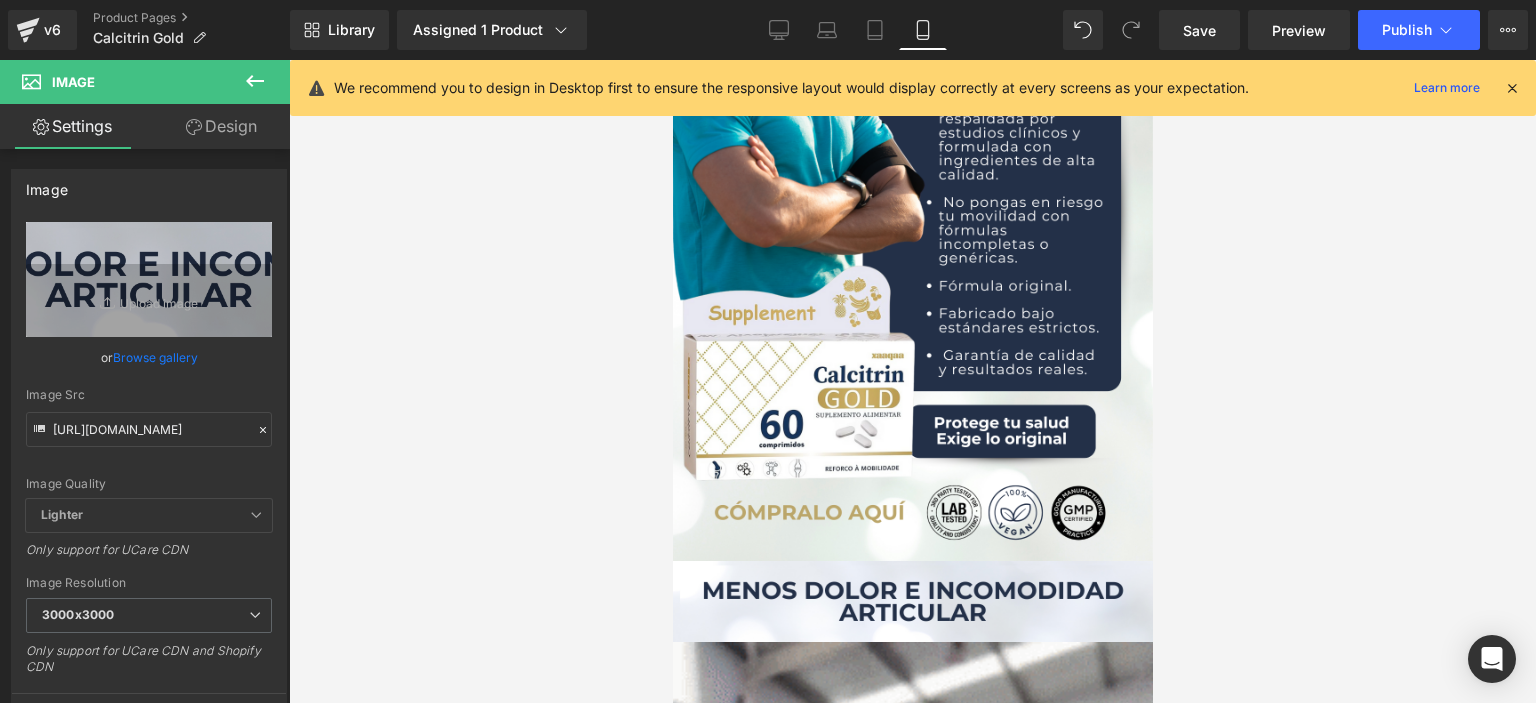 scroll, scrollTop: 0, scrollLeft: 0, axis: both 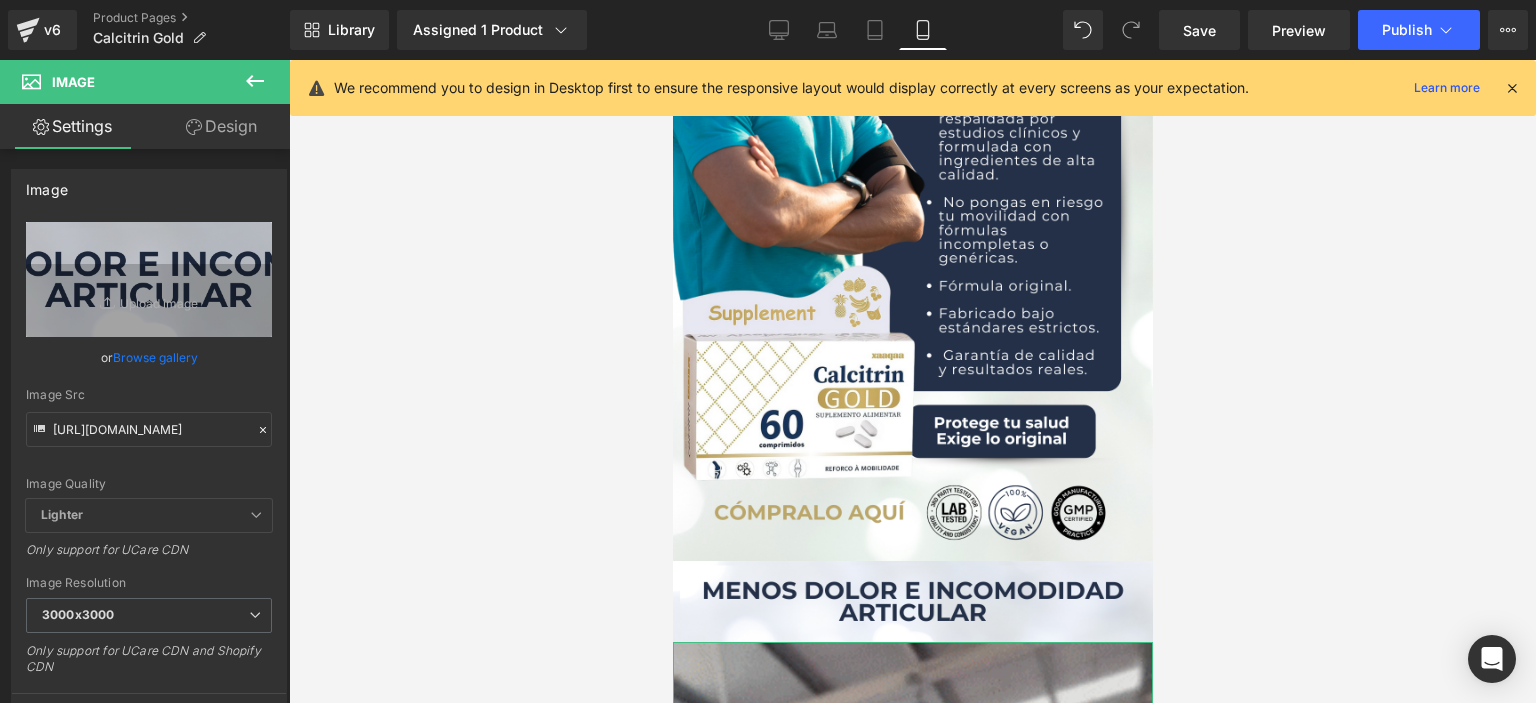 click at bounding box center [912, 1068] 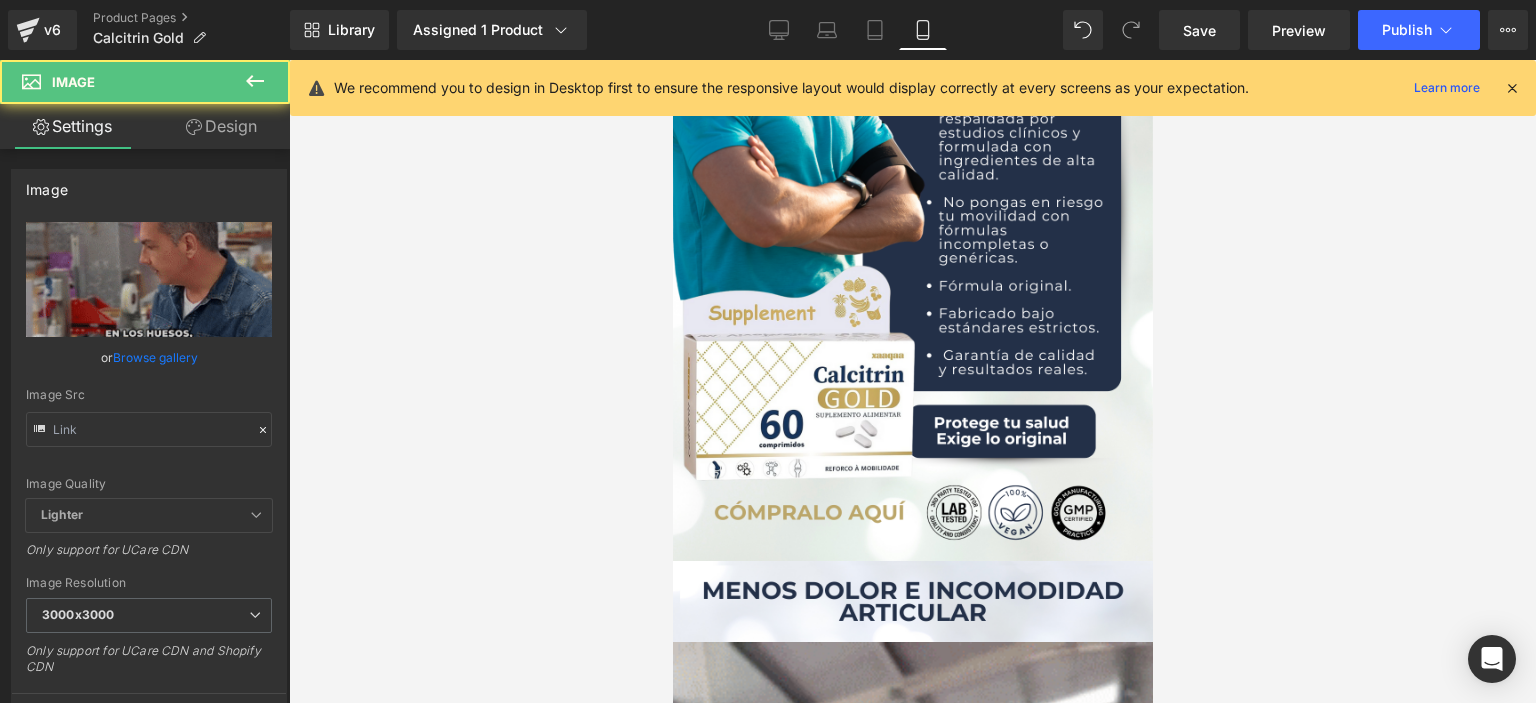 type on "[URL][DOMAIN_NAME]" 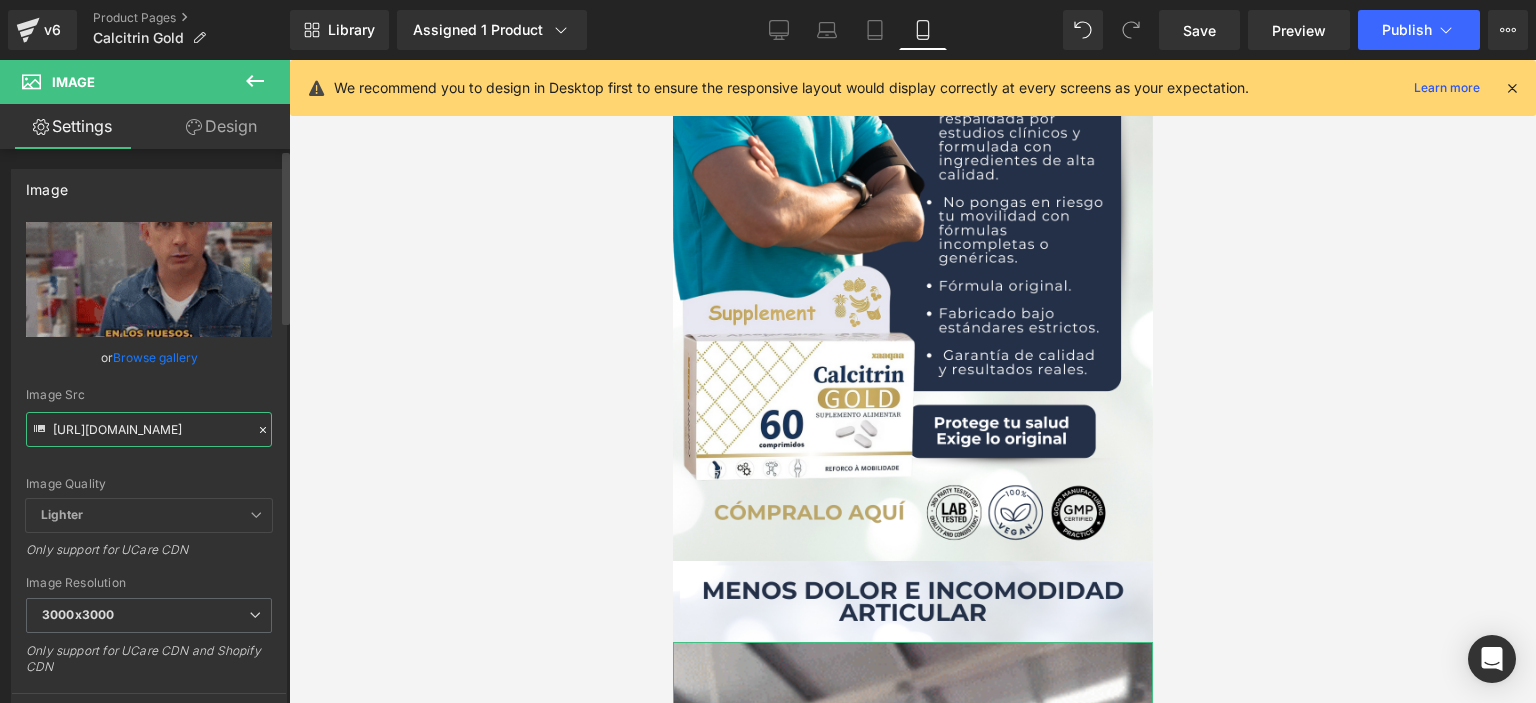 scroll, scrollTop: 0, scrollLeft: 1014, axis: horizontal 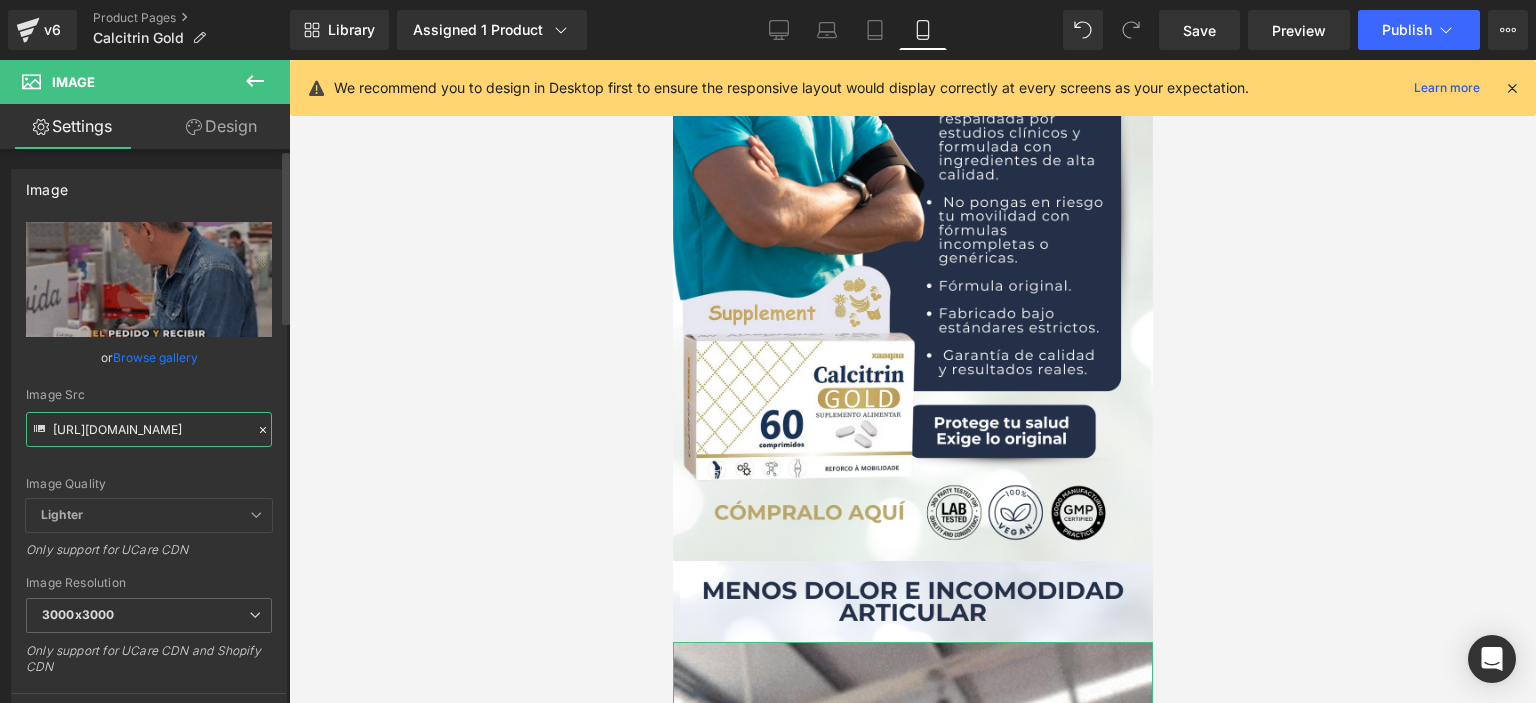 drag, startPoint x: 58, startPoint y: 427, endPoint x: 237, endPoint y: 426, distance: 179.00279 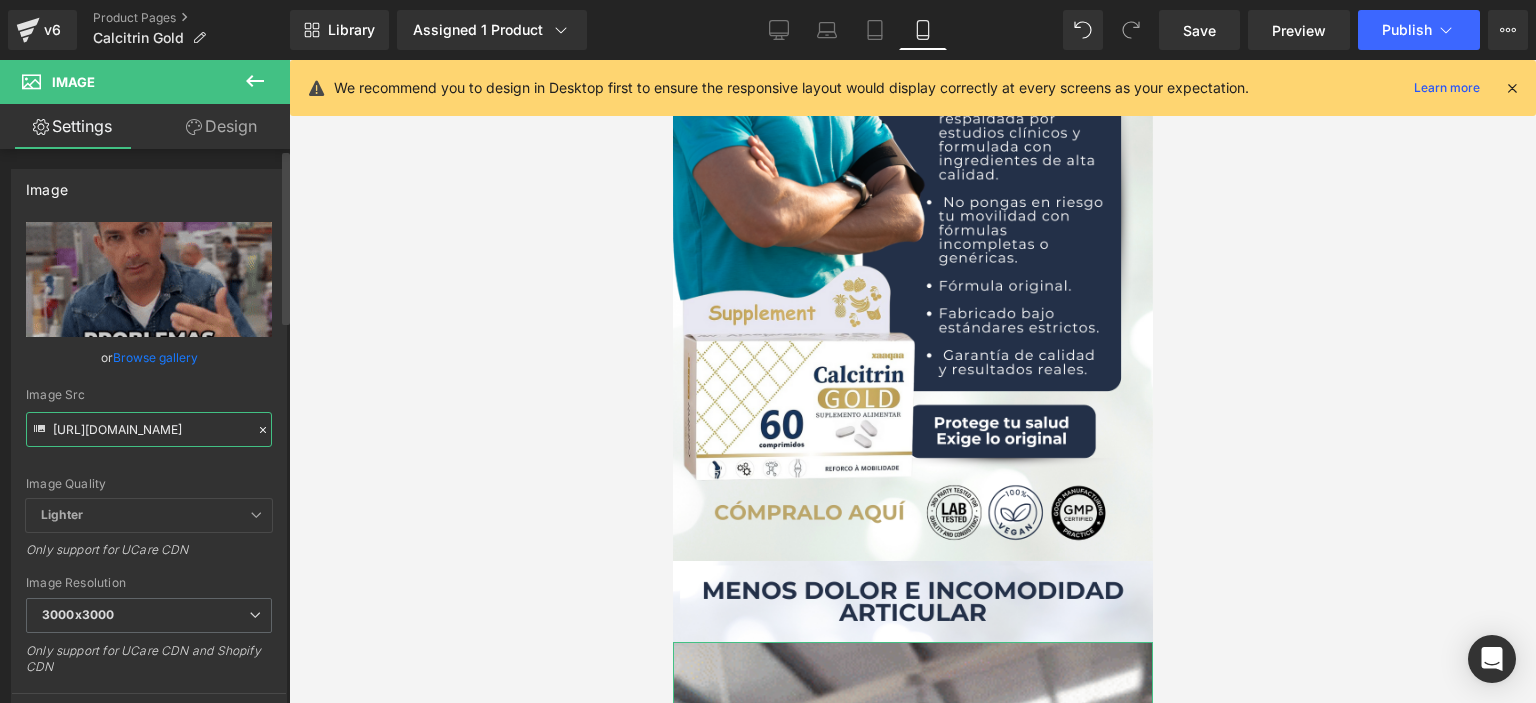 click on "[URL][DOMAIN_NAME]" at bounding box center [149, 429] 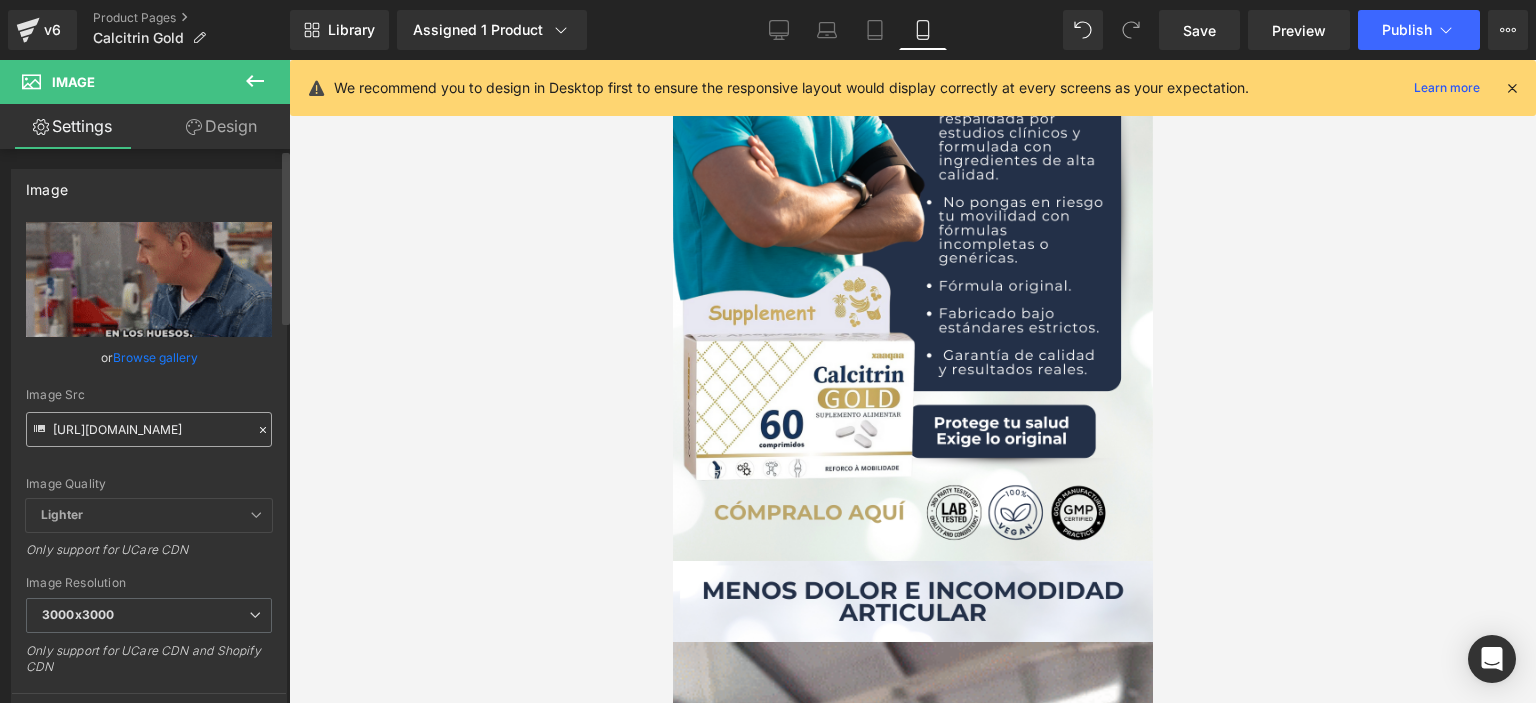 scroll, scrollTop: 0, scrollLeft: 0, axis: both 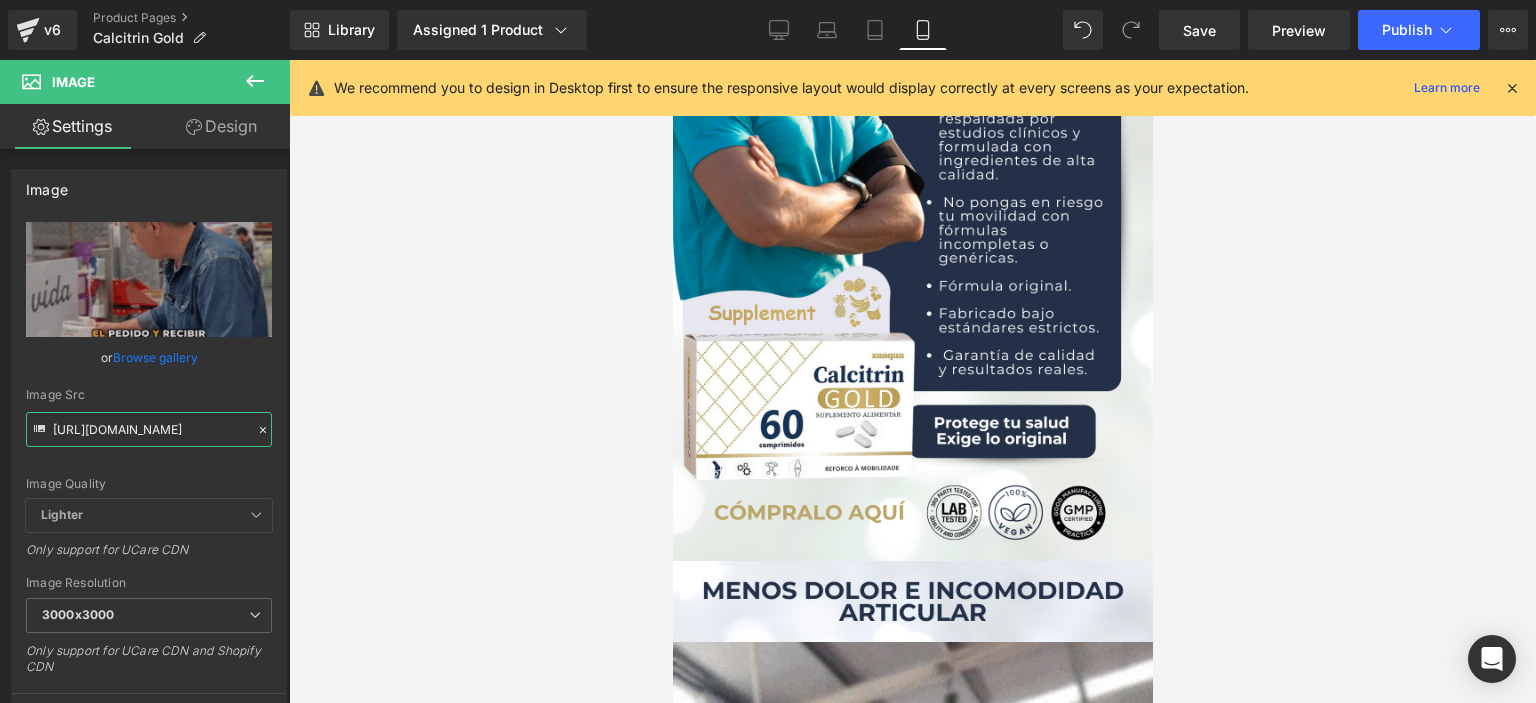 drag, startPoint x: 52, startPoint y: 426, endPoint x: 320, endPoint y: 435, distance: 268.15106 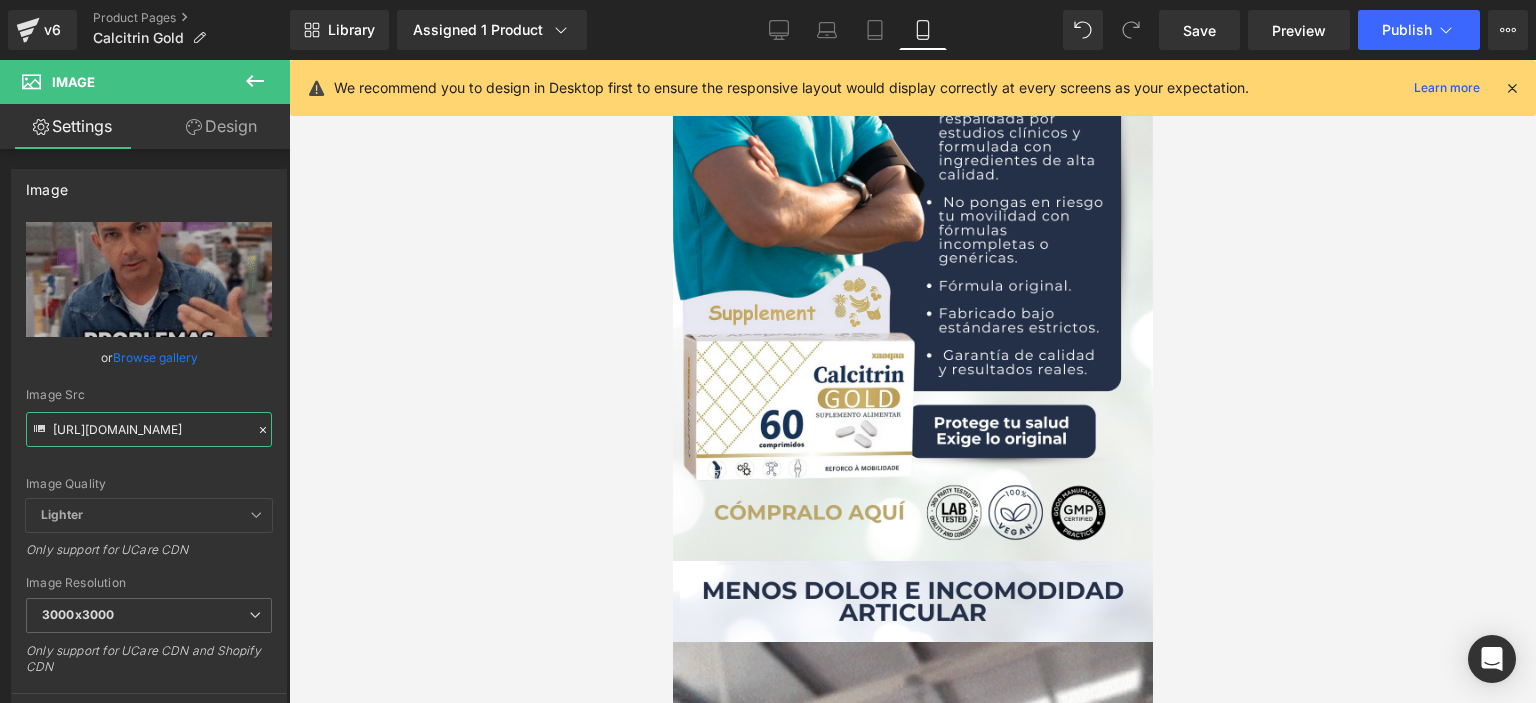 click on "Image  You are previewing how the   will restyle your page. You can not edit Elements in Preset Preview Mode.  v6 Product Pages Calcitrin Gold Library Assigned 1 Product  Product Preview
Calcitrin Gold Manage assigned products Mobile Desktop Laptop Tablet Mobile Save Preview Publish Scheduled View Live Page View with current Template Save Template to Library Schedule Publish  Optimize  Publish Settings Shortcuts We recommend you to design in Desktop first to ensure the responsive layout would display correctly at every screens as your expectation. Learn more  Your page can’t be published   You've reached the maximum number of published pages on your plan  (12/999999).  You need to upgrade your plan or unpublish all your pages to get 1 publish slot.   Unpublish pages   Upgrade plan  Elements Global Style Base Row  rows, columns, layouts, div Heading  headings, titles, h1,h2,h3,h4,h5,h6 Text Block  texts, paragraphs, contents, blocks Image  images, photos, alts, uploads Icon  icons, symbols Banner" at bounding box center (768, 368) 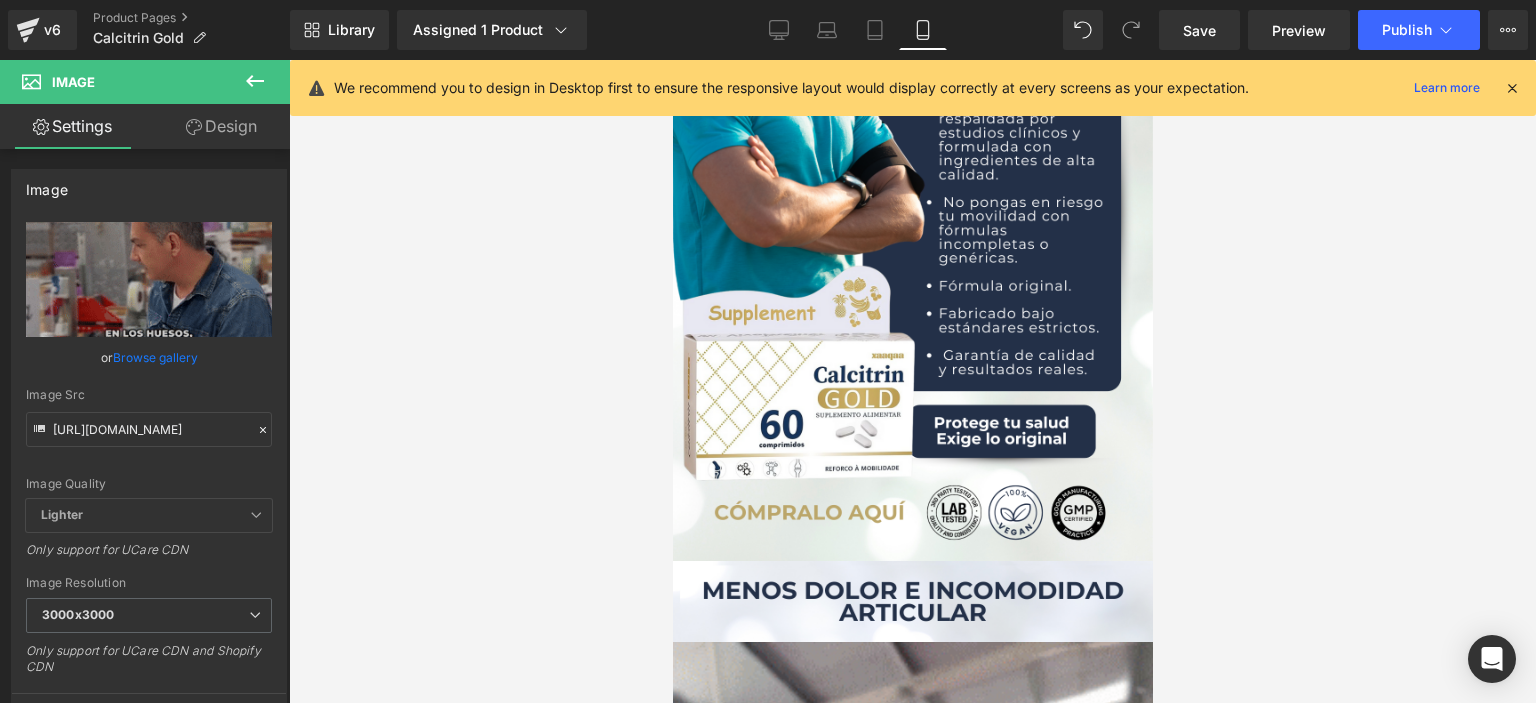 scroll, scrollTop: 0, scrollLeft: 0, axis: both 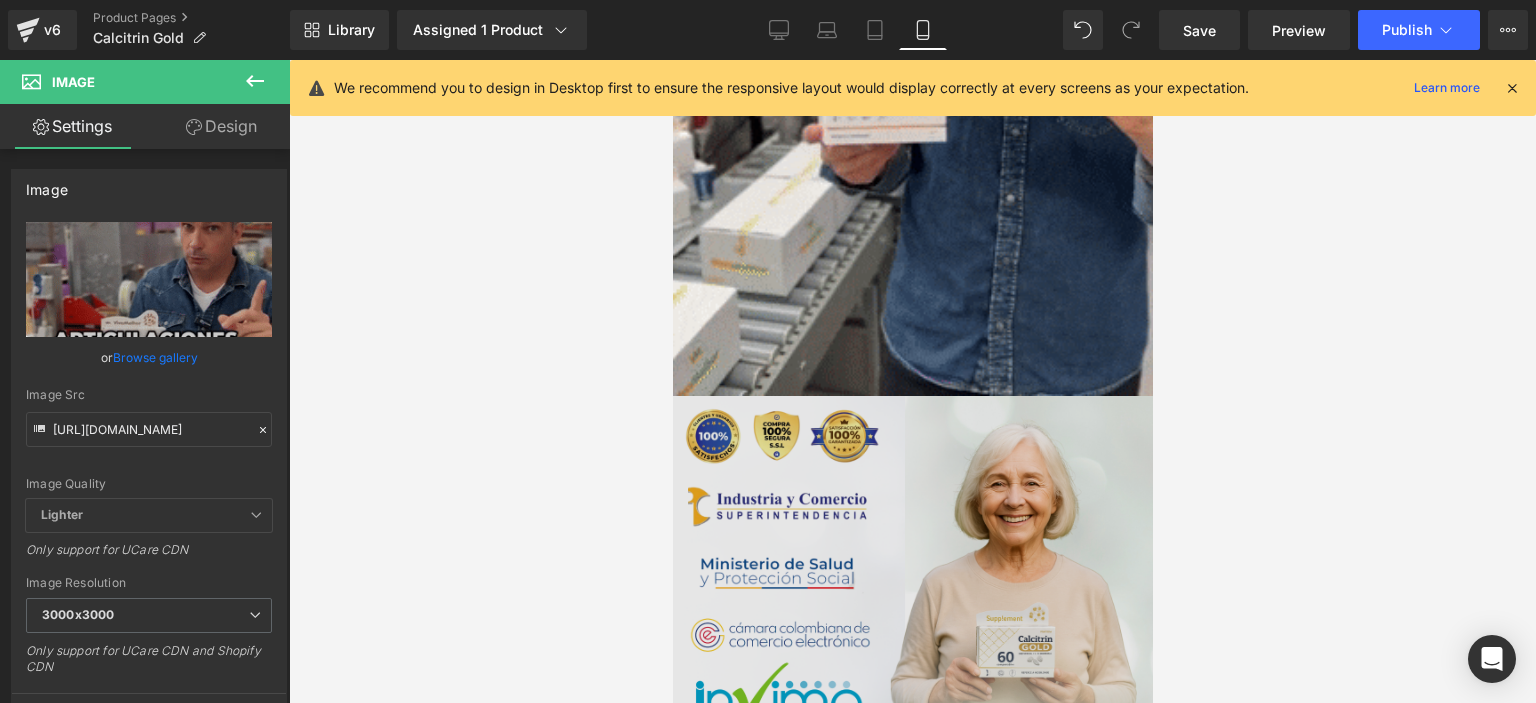 click at bounding box center [912, 638] 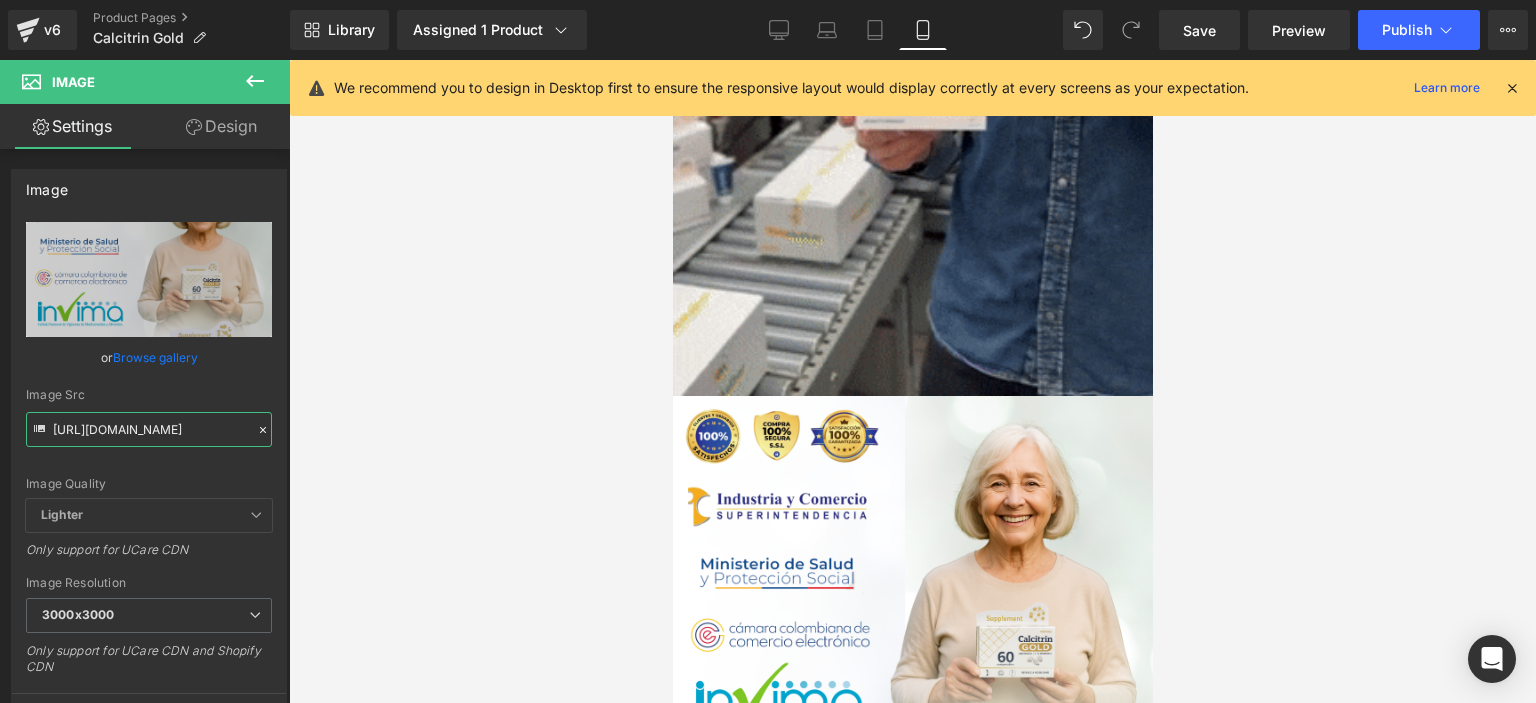 scroll, scrollTop: 0, scrollLeft: 40, axis: horizontal 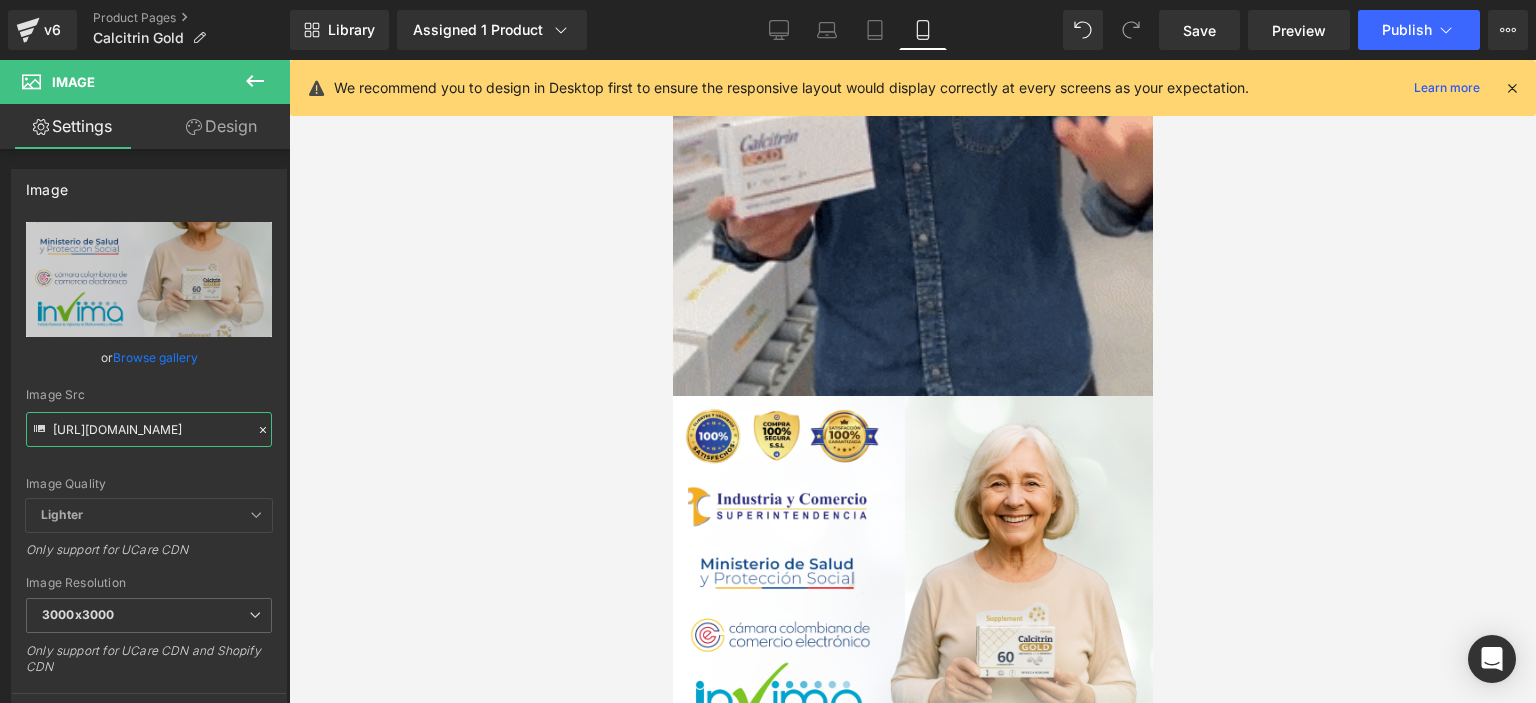 drag, startPoint x: 54, startPoint y: 427, endPoint x: 337, endPoint y: 455, distance: 284.38177 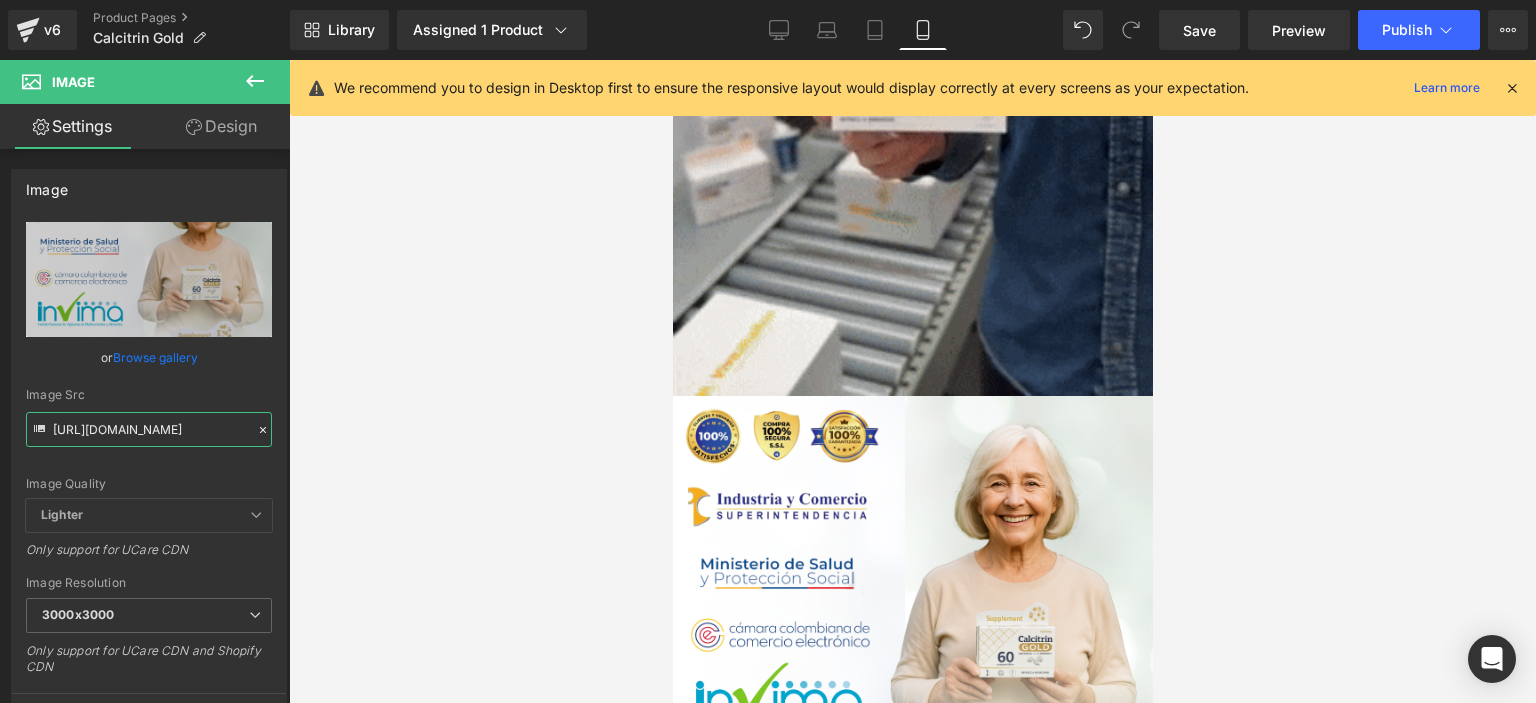 click on "Image  You are previewing how the   will restyle your page. You can not edit Elements in Preset Preview Mode.  v6 Product Pages Calcitrin Gold Library Assigned 1 Product  Product Preview
Calcitrin Gold Manage assigned products Mobile Desktop Laptop Tablet Mobile Save Preview Publish Scheduled View Live Page View with current Template Save Template to Library Schedule Publish  Optimize  Publish Settings Shortcuts We recommend you to design in Desktop first to ensure the responsive layout would display correctly at every screens as your expectation. Learn more  Your page can’t be published   You've reached the maximum number of published pages on your plan  (12/999999).  You need to upgrade your plan or unpublish all your pages to get 1 publish slot.   Unpublish pages   Upgrade plan  Elements Global Style Base Row  rows, columns, layouts, div Heading  headings, titles, h1,h2,h3,h4,h5,h6 Text Block  texts, paragraphs, contents, blocks Image  images, photos, alts, uploads Icon  icons, symbols Banner" at bounding box center [768, 368] 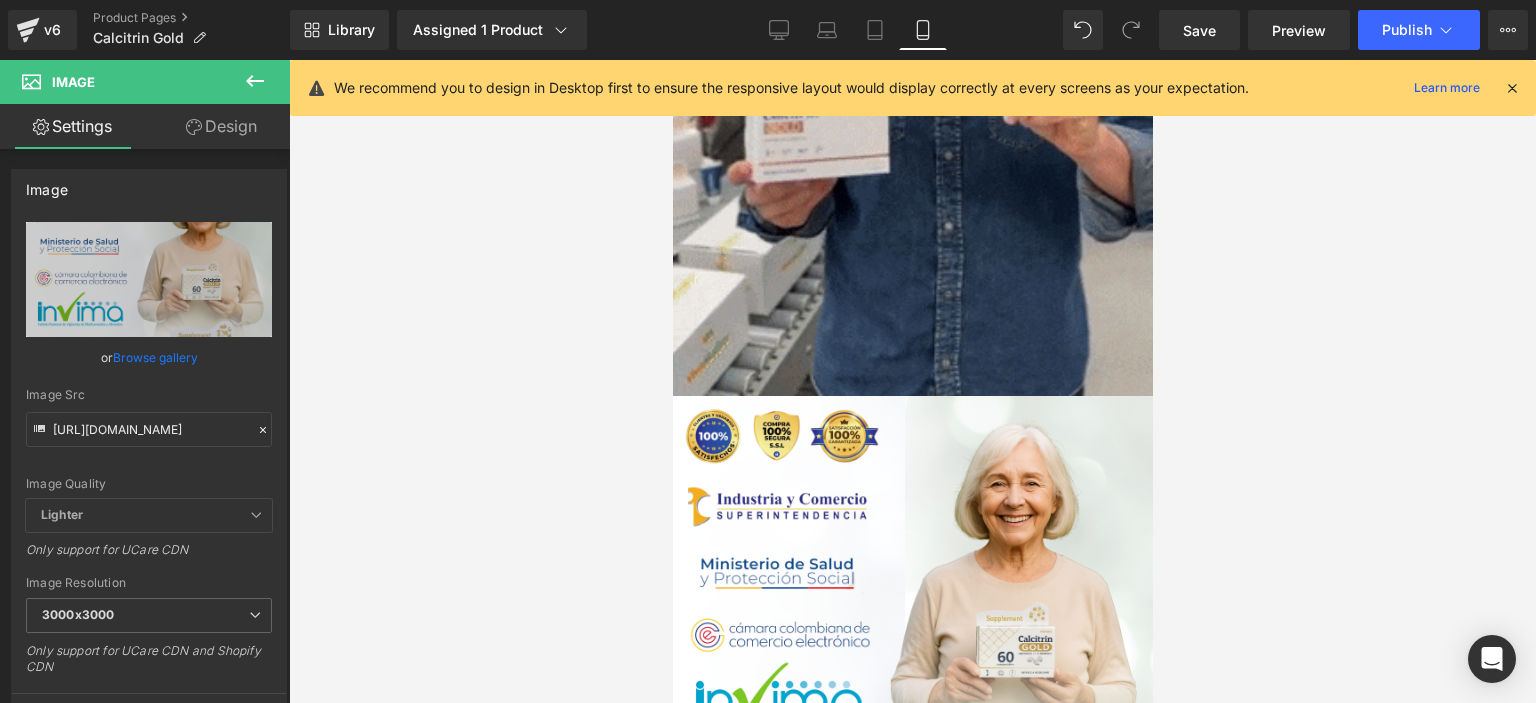 scroll, scrollTop: 0, scrollLeft: 0, axis: both 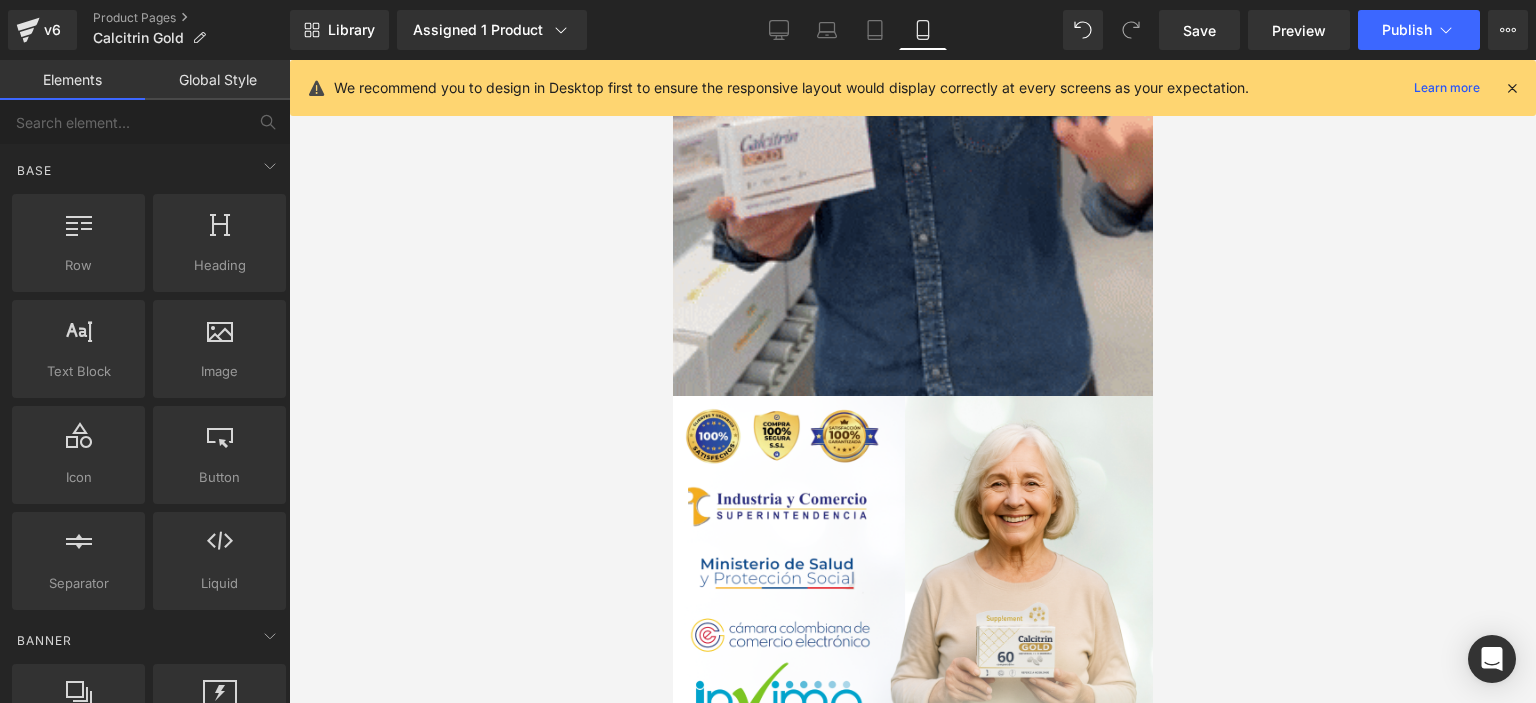 click at bounding box center (912, 381) 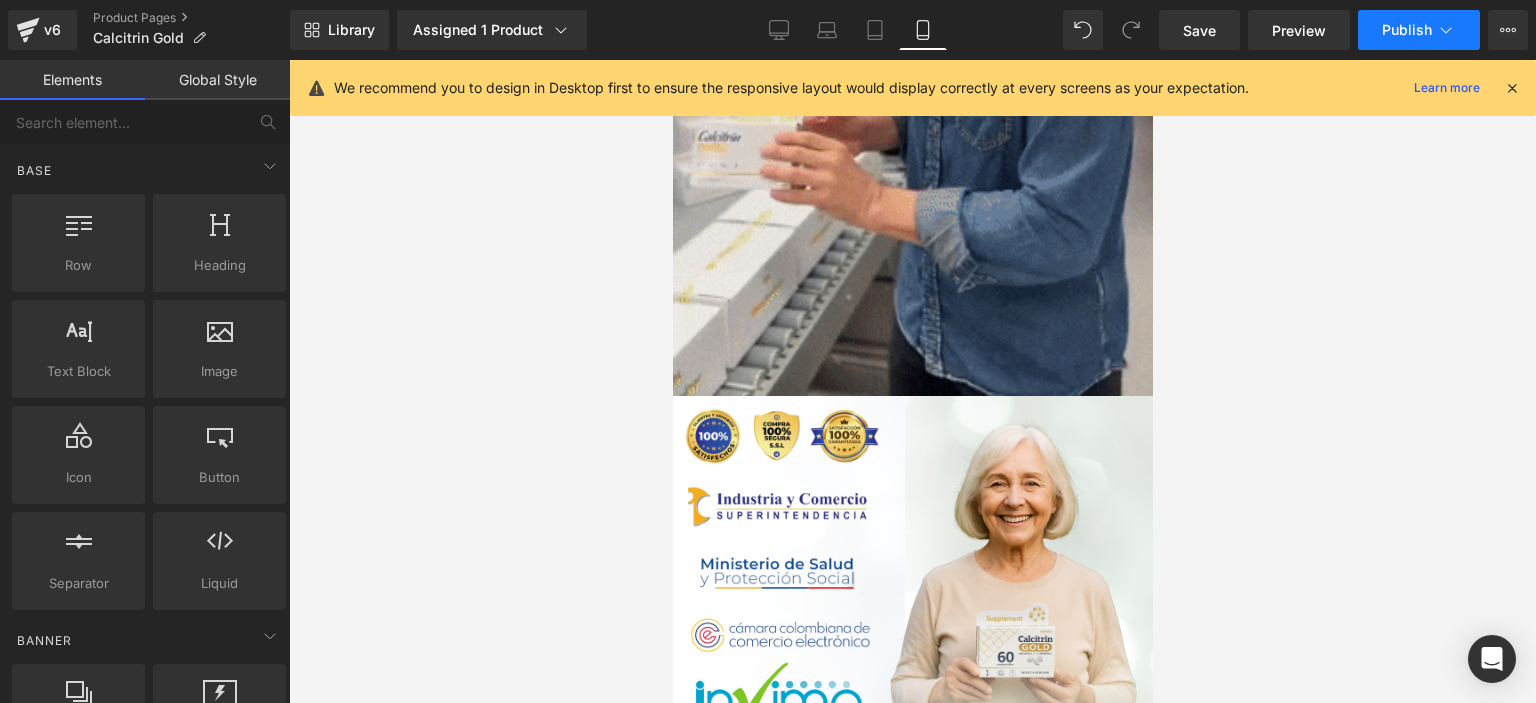 click 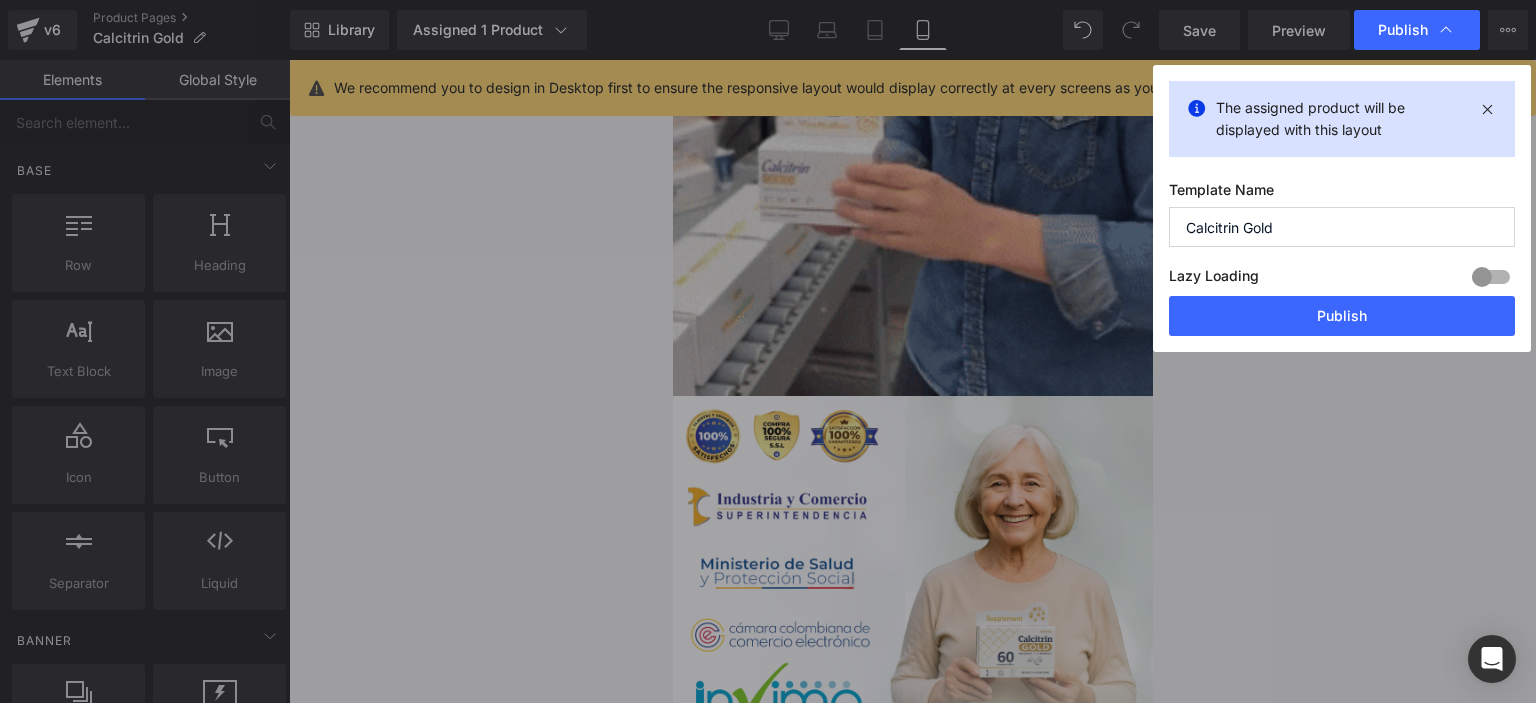 click 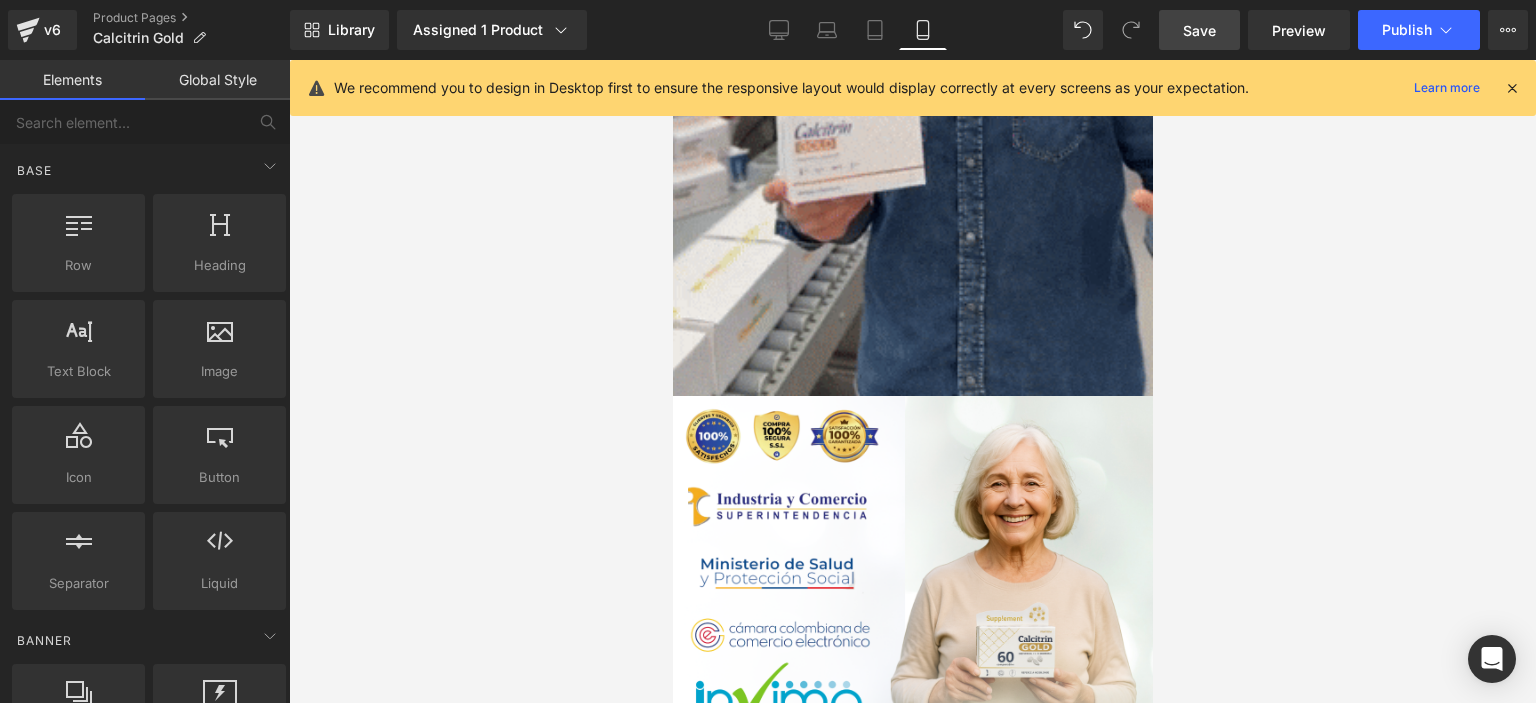 click on "Save" at bounding box center [1199, 30] 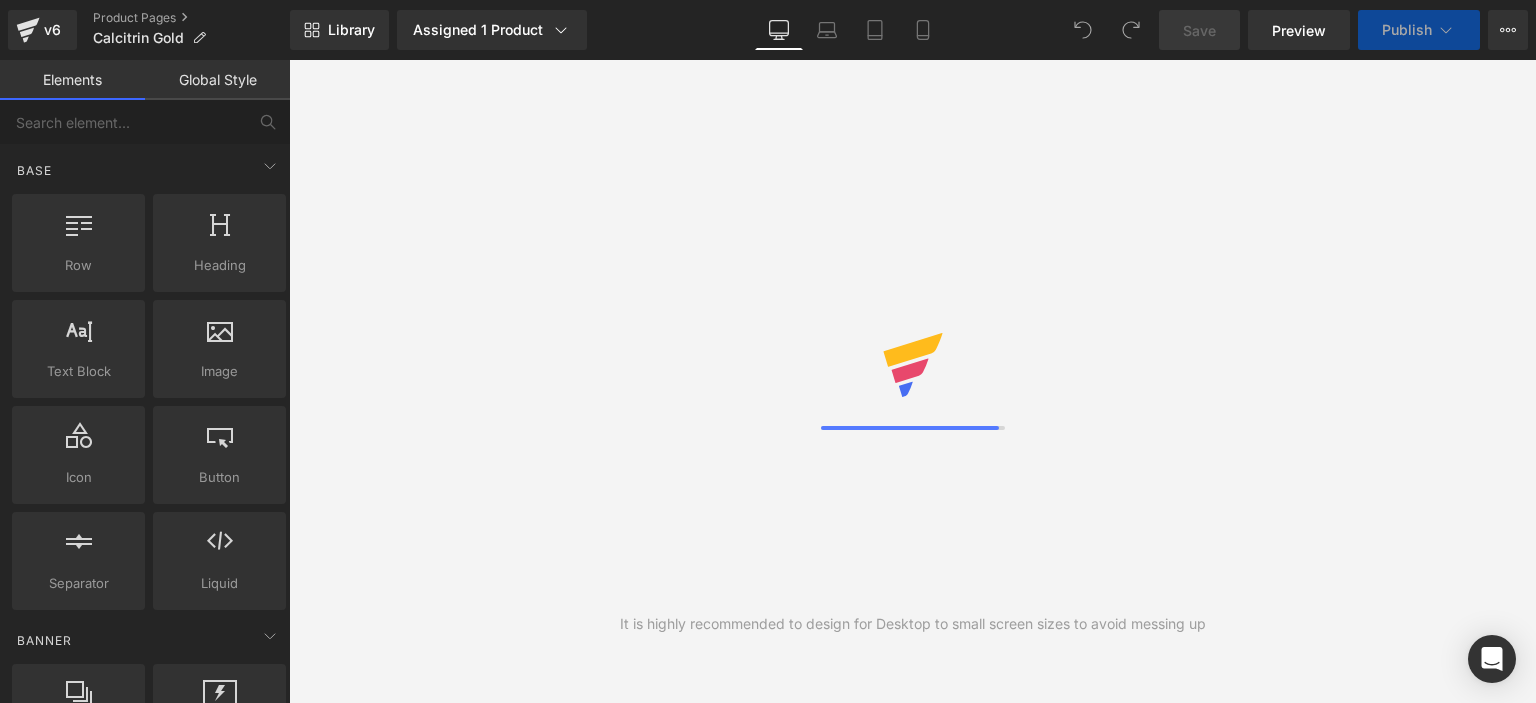 scroll, scrollTop: 0, scrollLeft: 0, axis: both 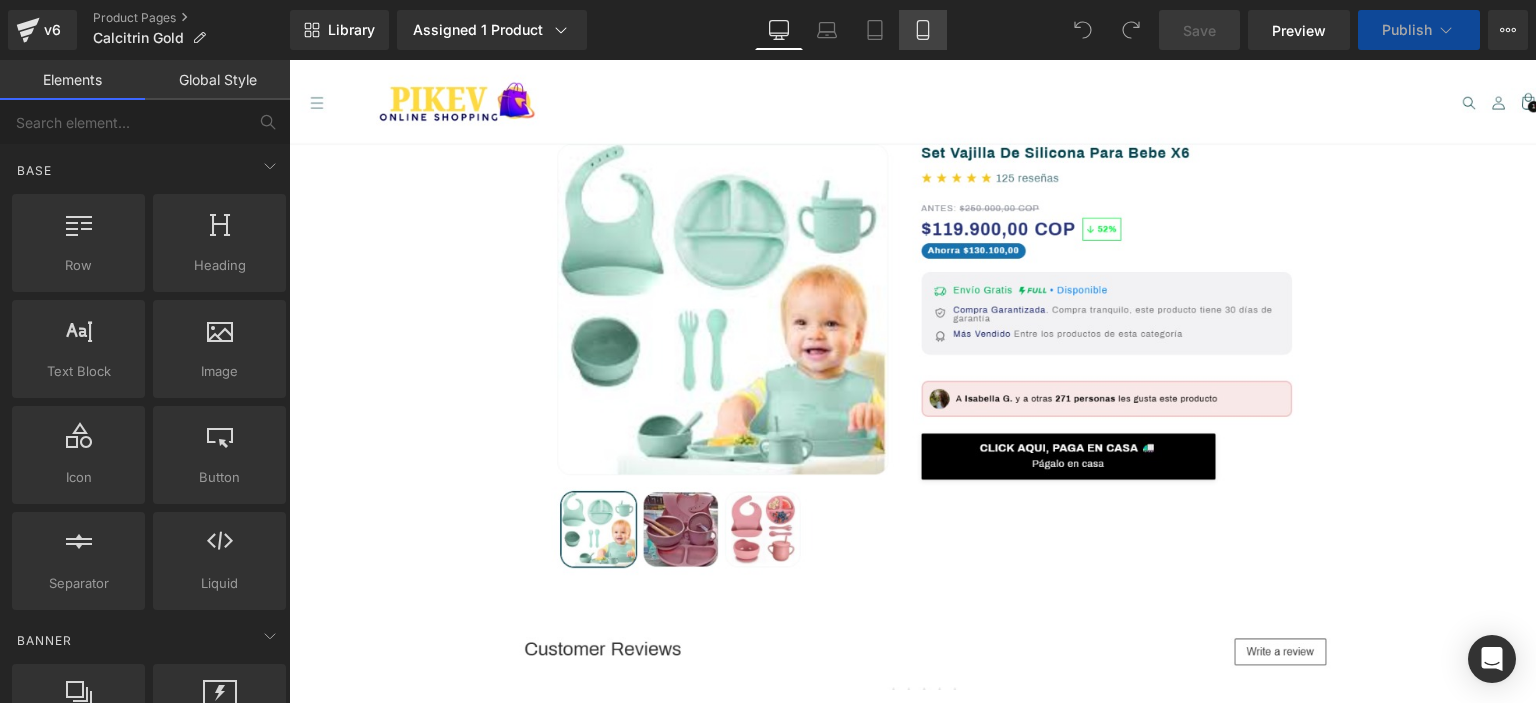 click 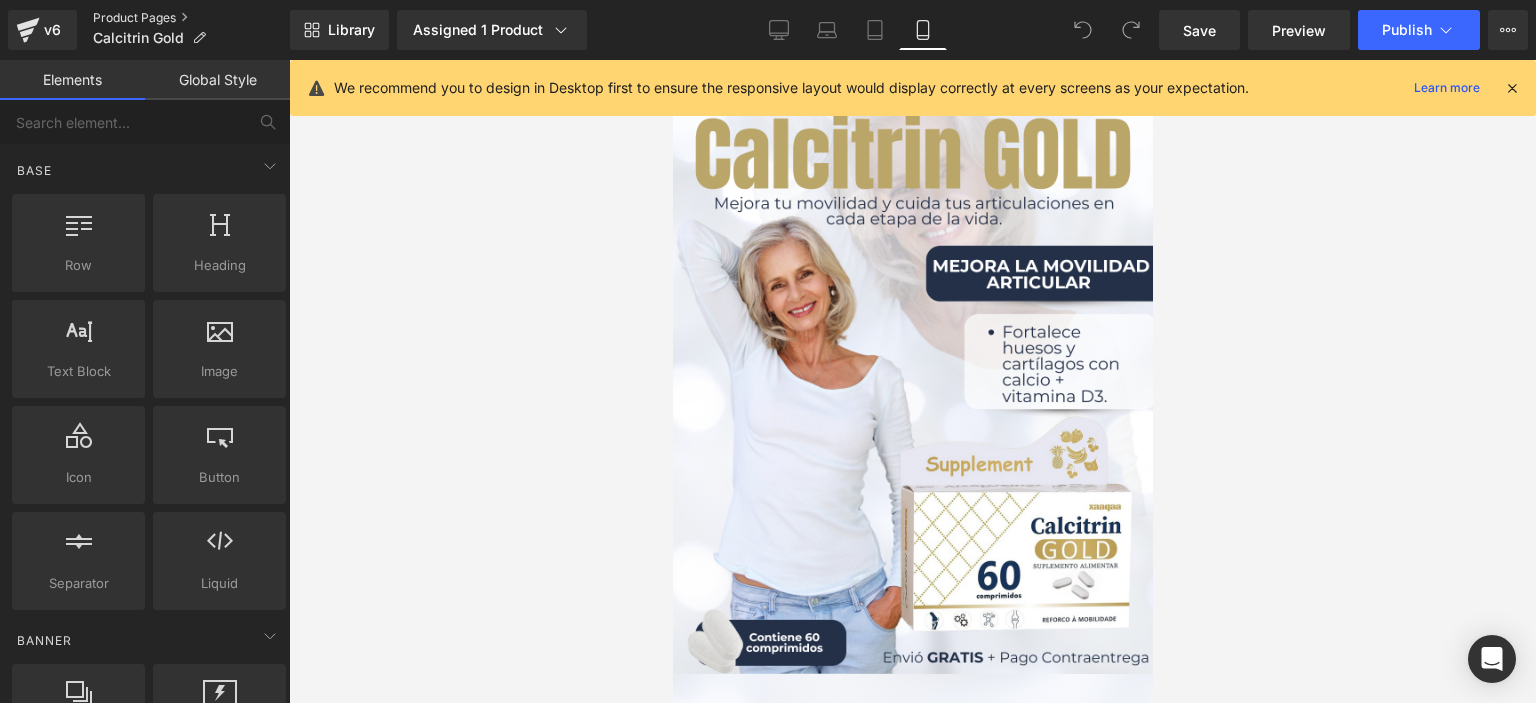 click on "Product Pages" at bounding box center [191, 18] 